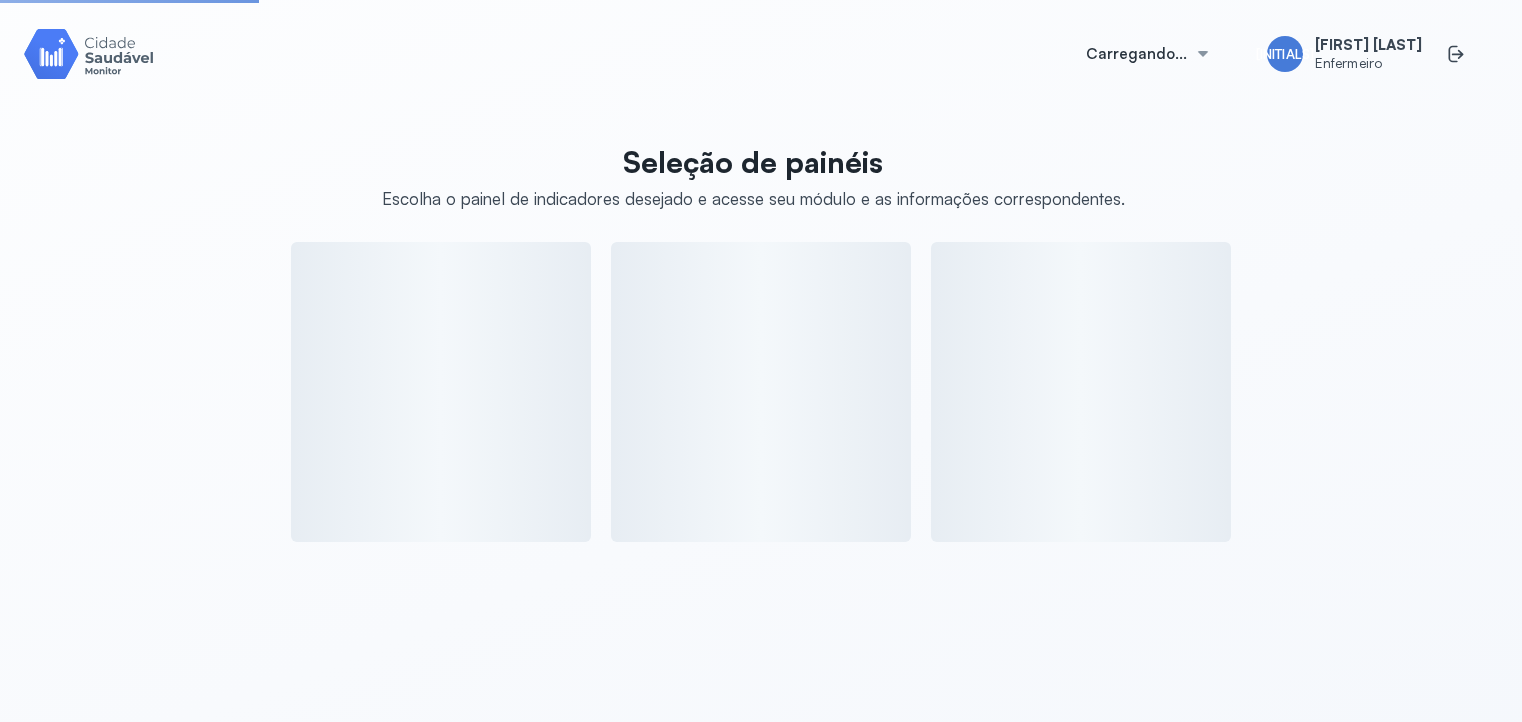scroll, scrollTop: 0, scrollLeft: 0, axis: both 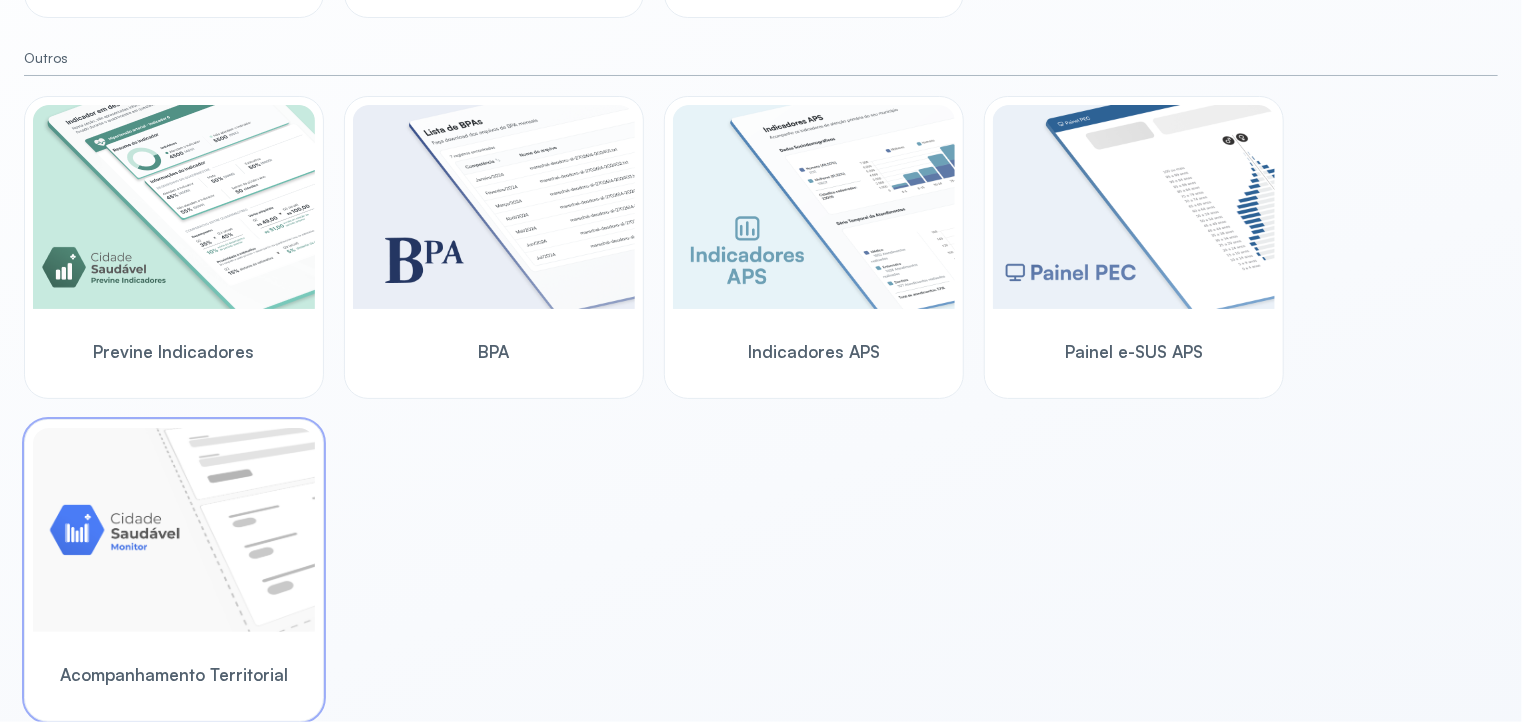 click at bounding box center (174, 530) 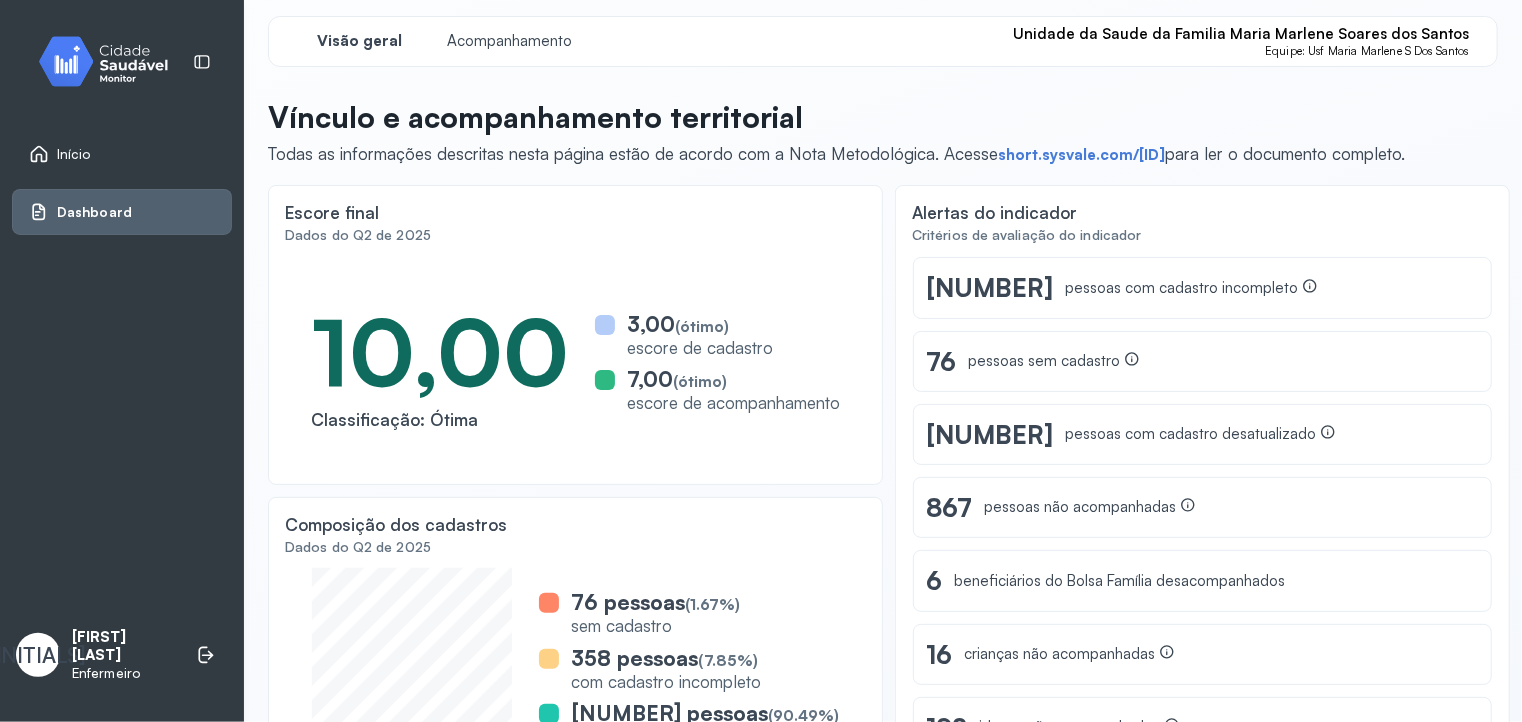 scroll, scrollTop: 0, scrollLeft: 0, axis: both 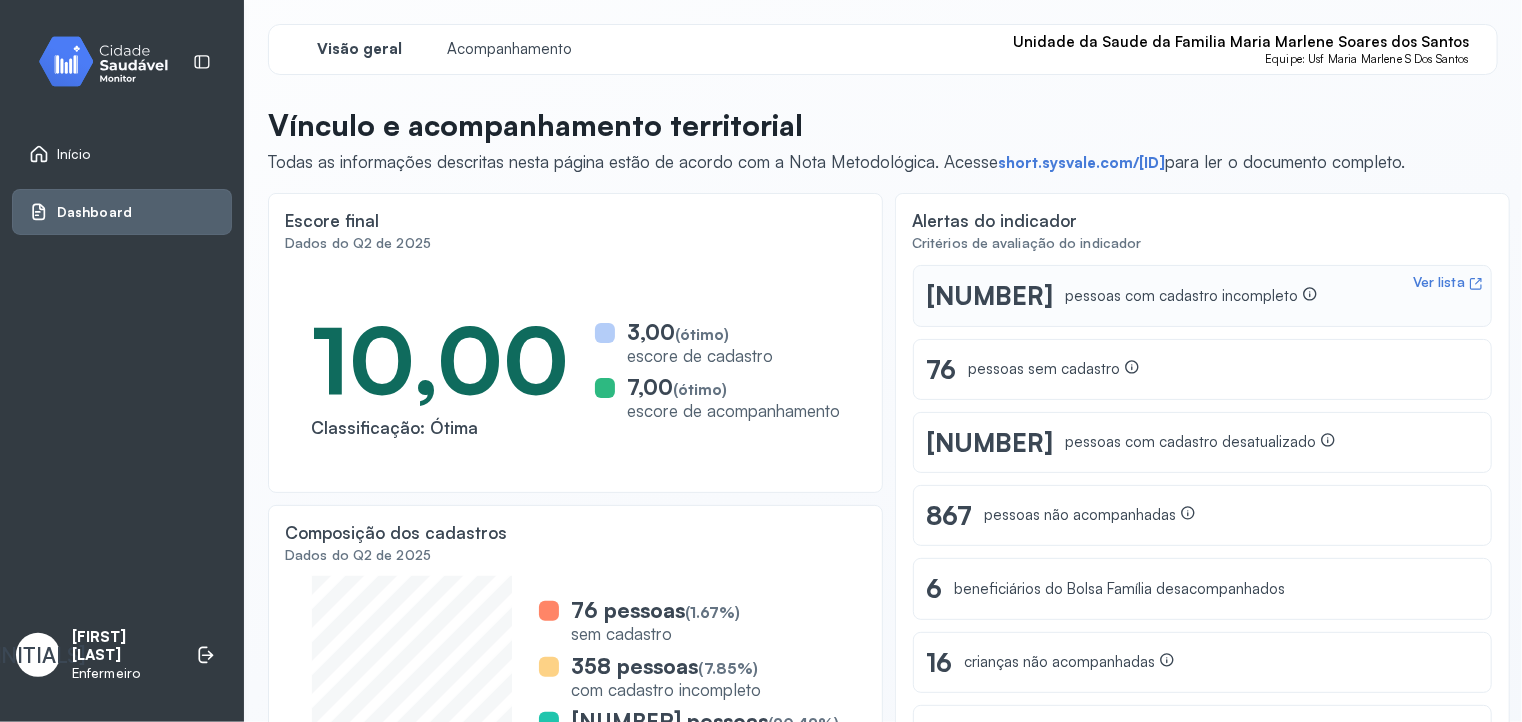 click on "pessoas com cadastro incompleto" at bounding box center (1191, 296) 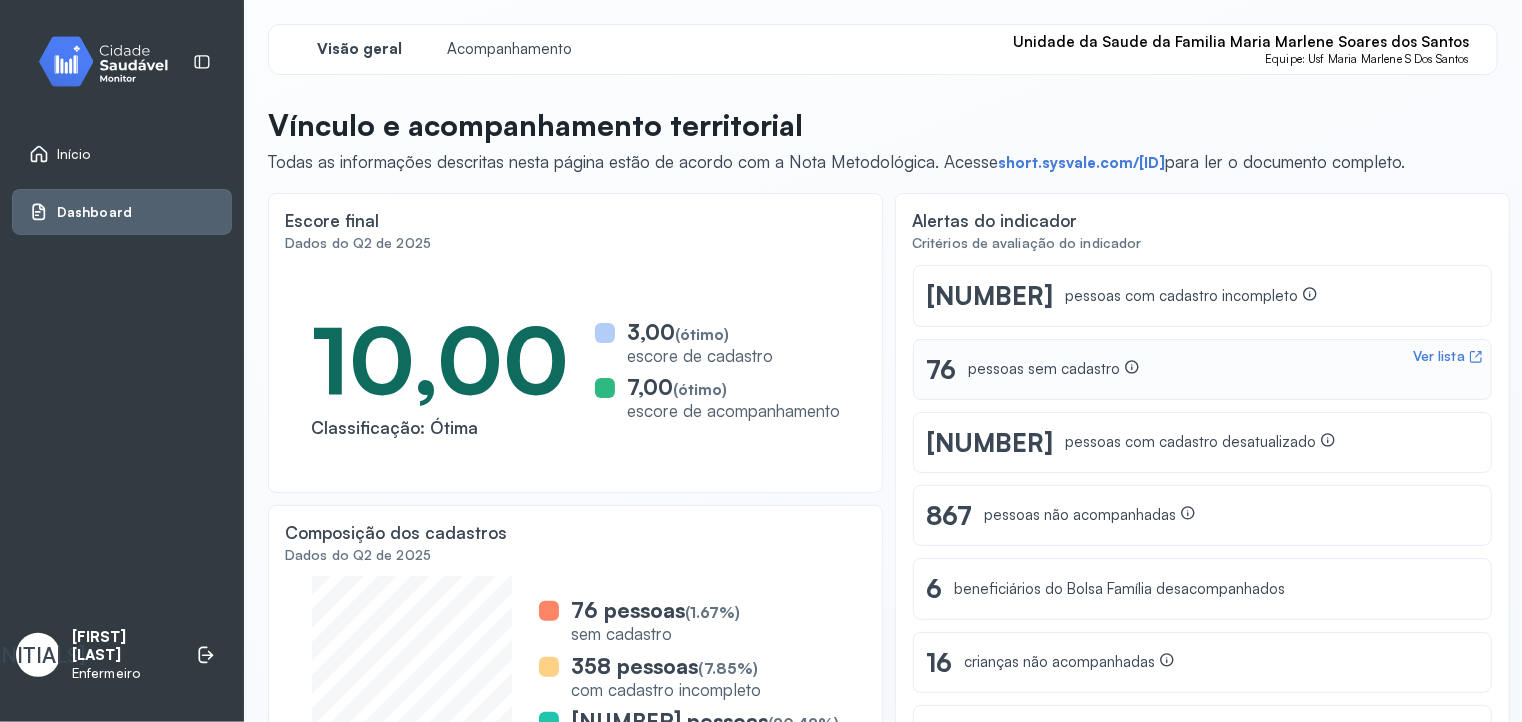 click on "pessoas sem cadastro" at bounding box center [1054, 369] 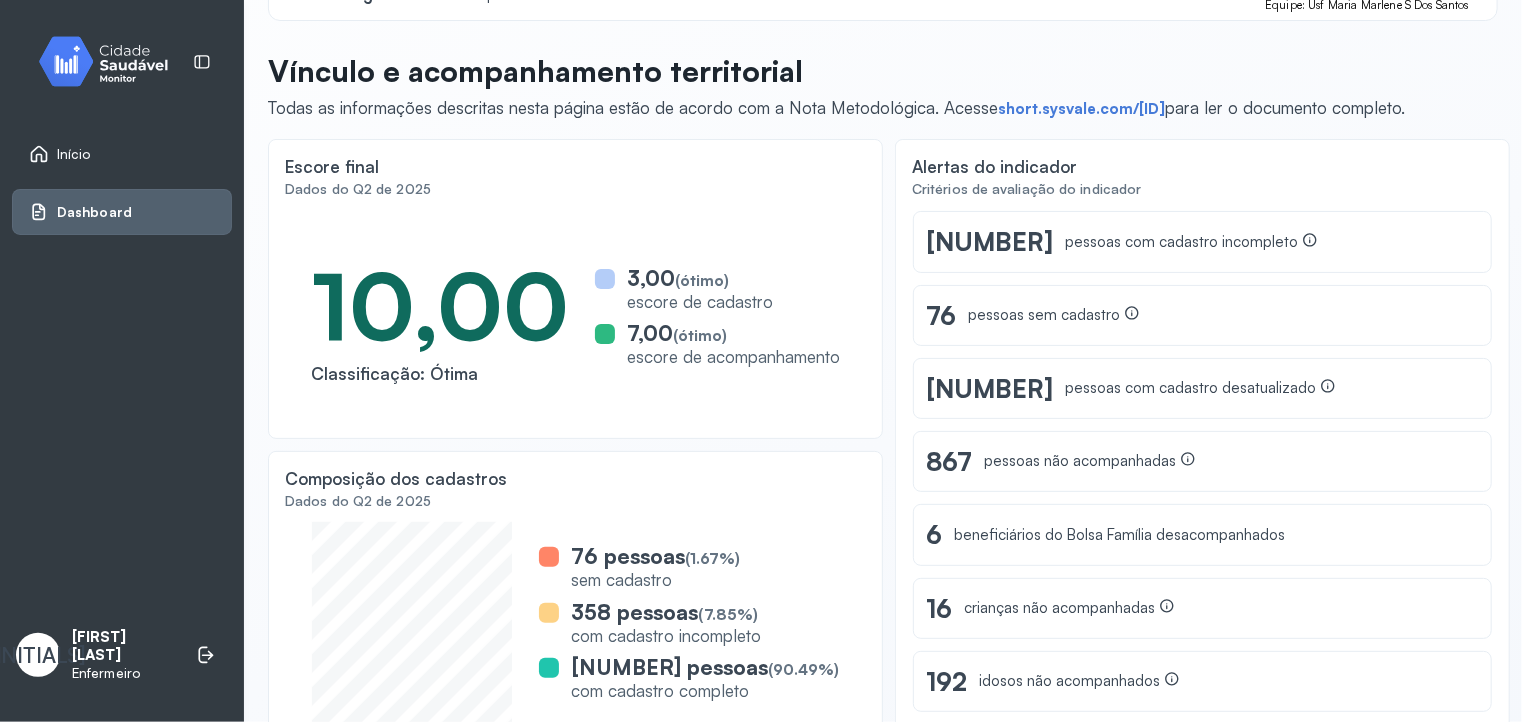 scroll, scrollTop: 200, scrollLeft: 0, axis: vertical 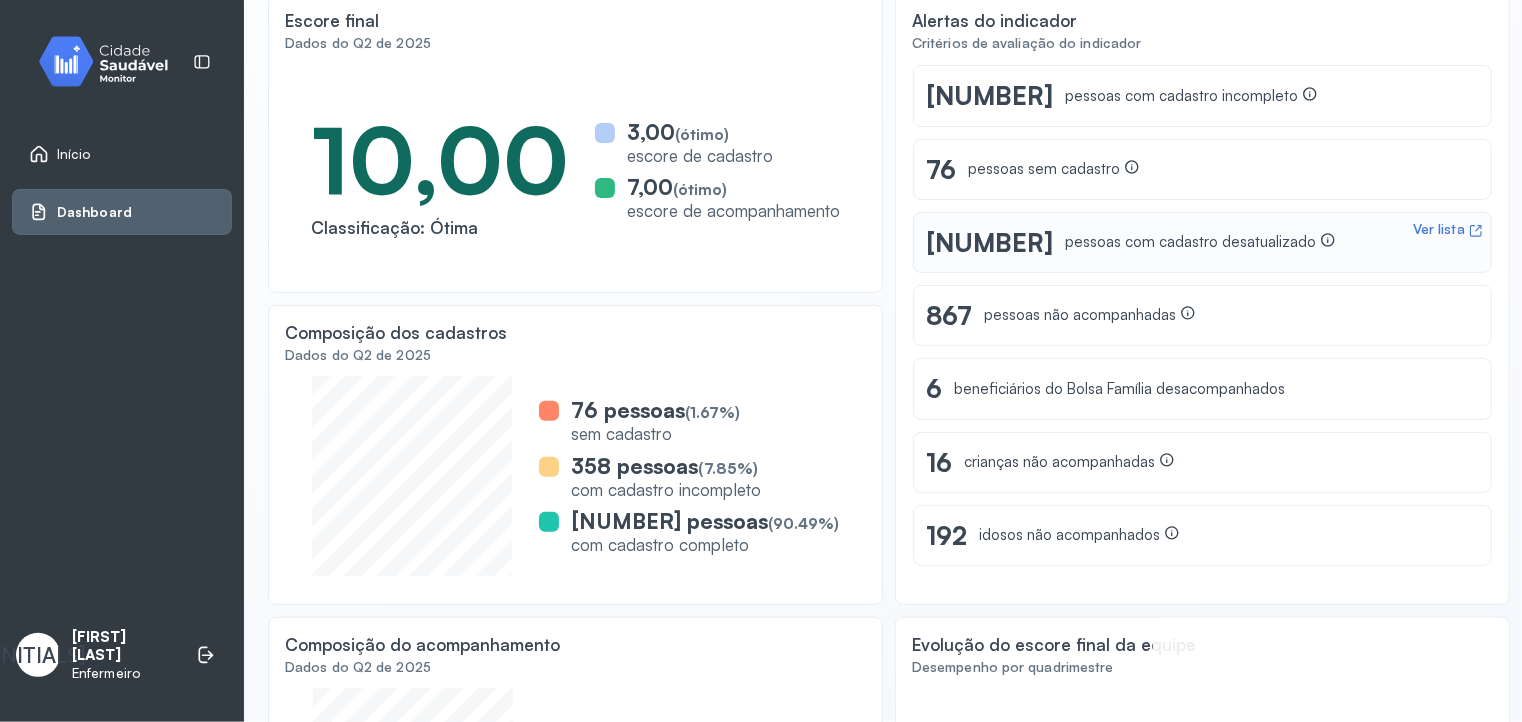 click on "pessoas com cadastro desatualizado" at bounding box center [1200, 242] 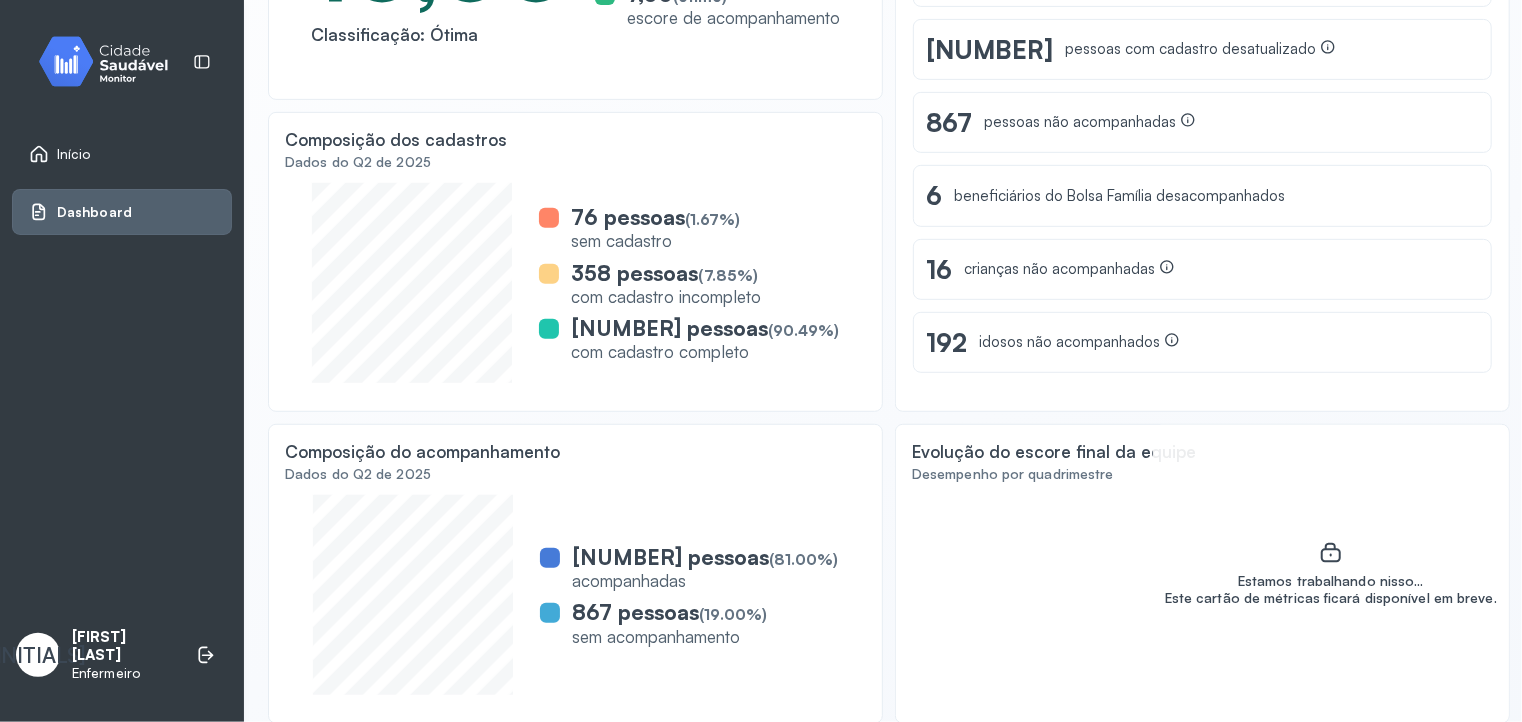 scroll, scrollTop: 0, scrollLeft: 0, axis: both 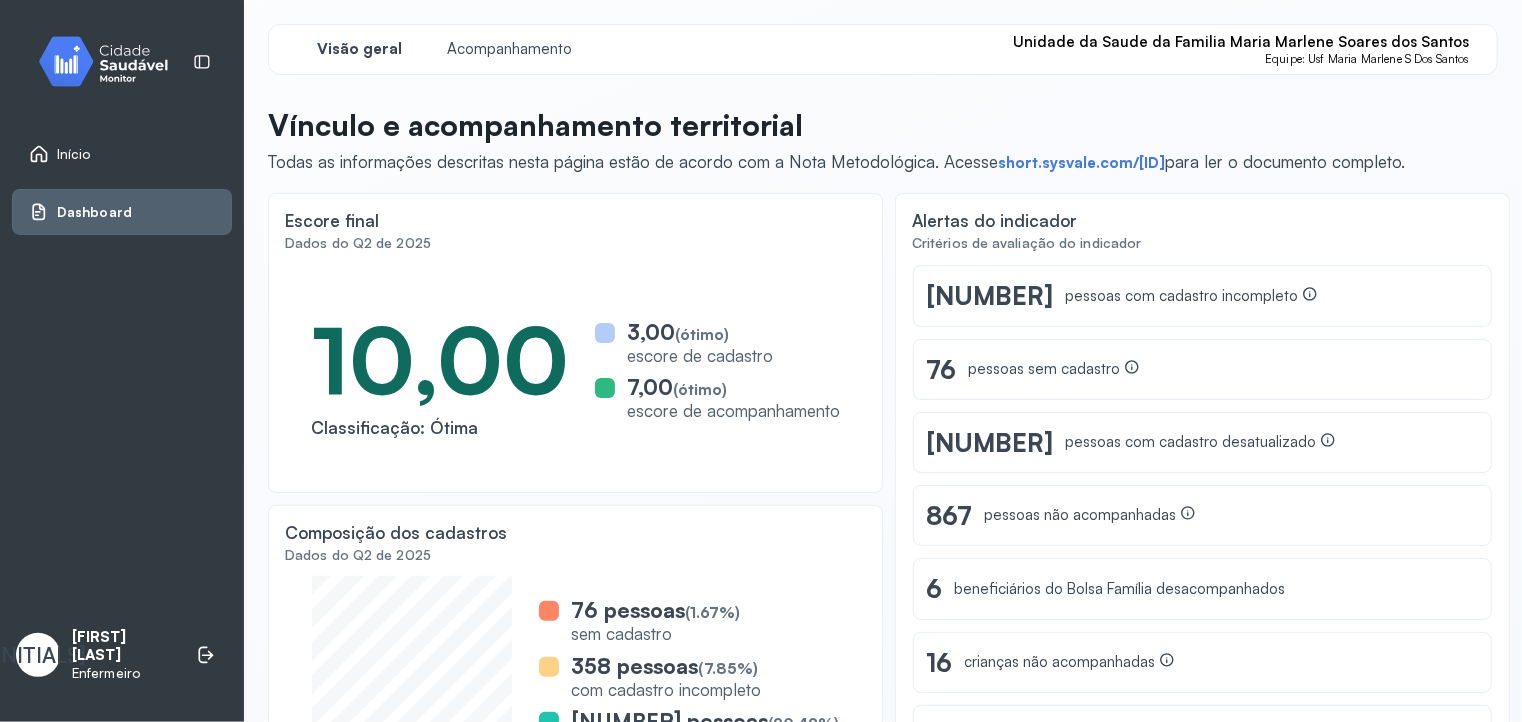 click on "Início" at bounding box center [74, 154] 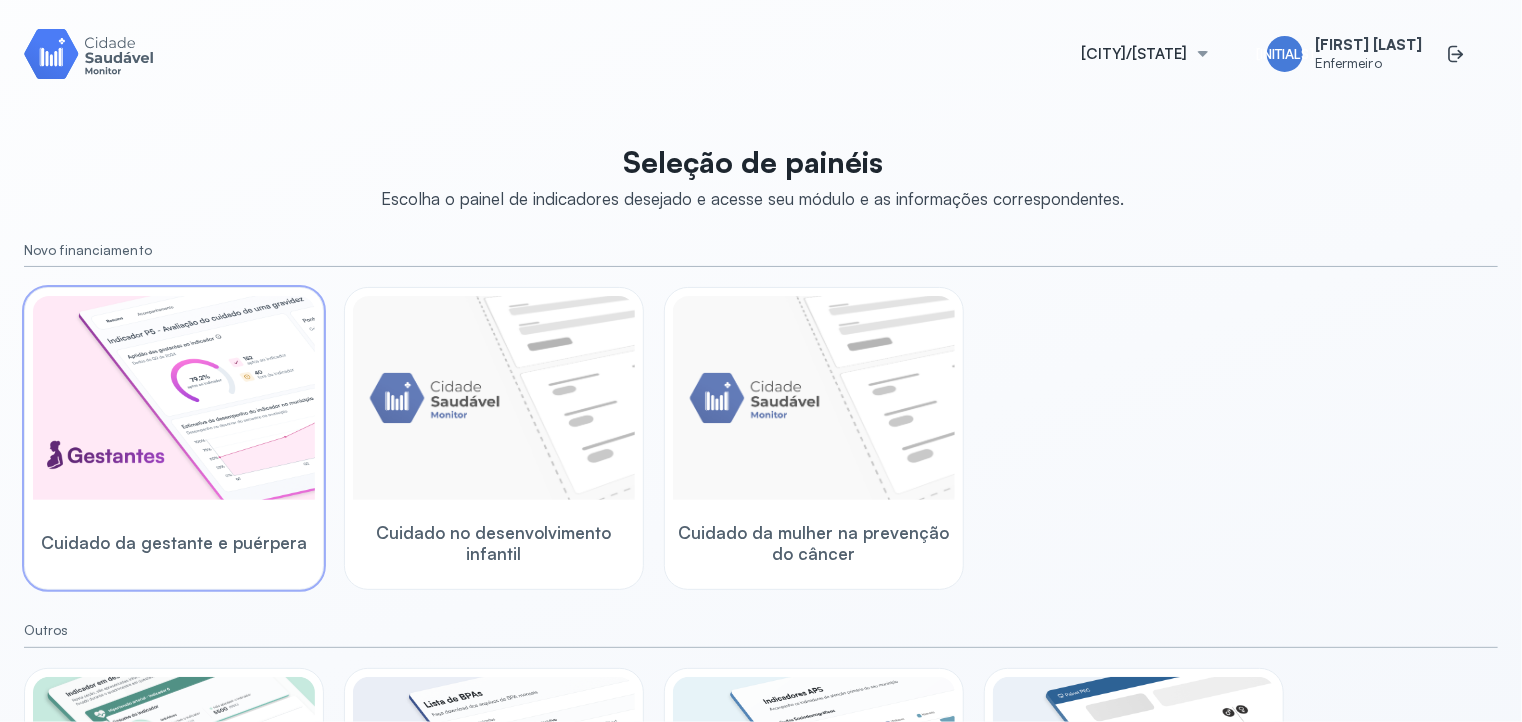 click at bounding box center [174, 398] 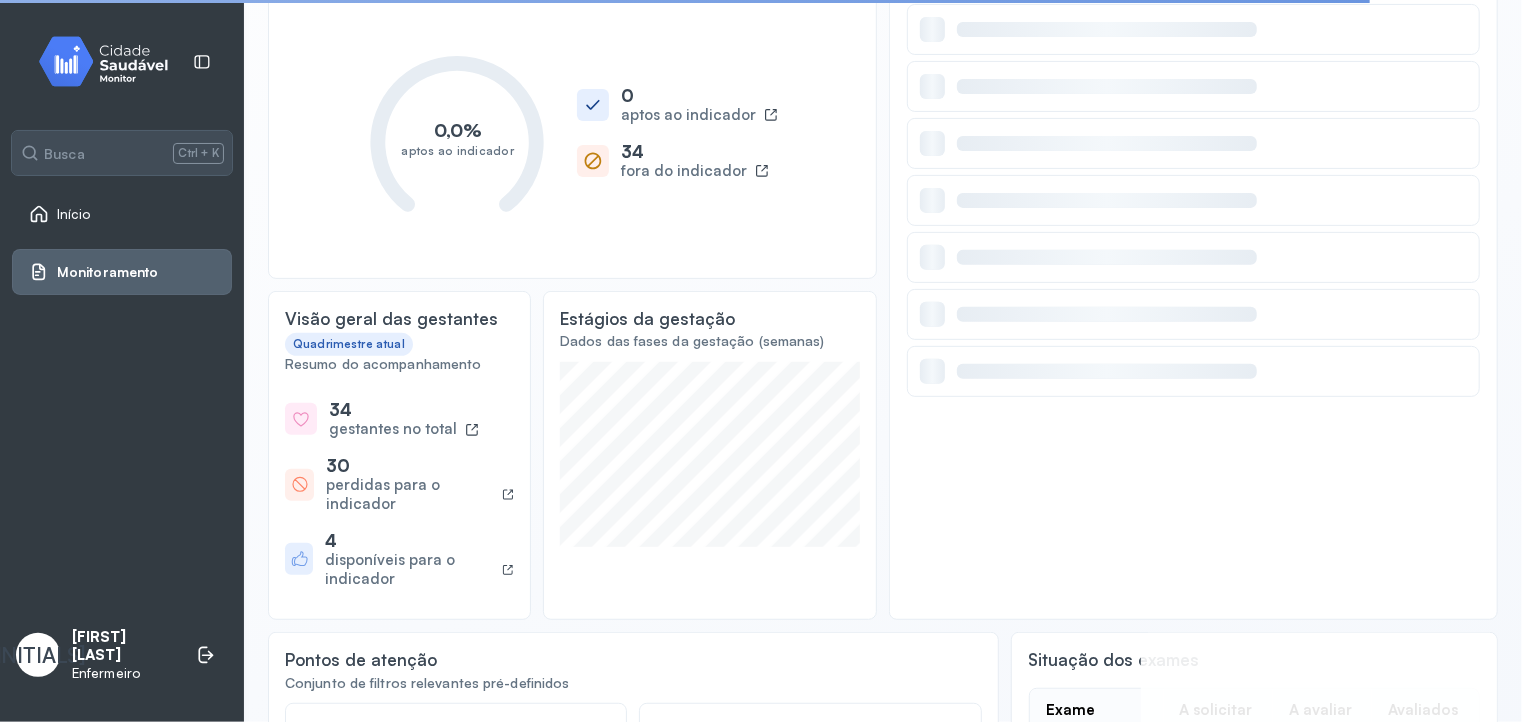 scroll, scrollTop: 300, scrollLeft: 0, axis: vertical 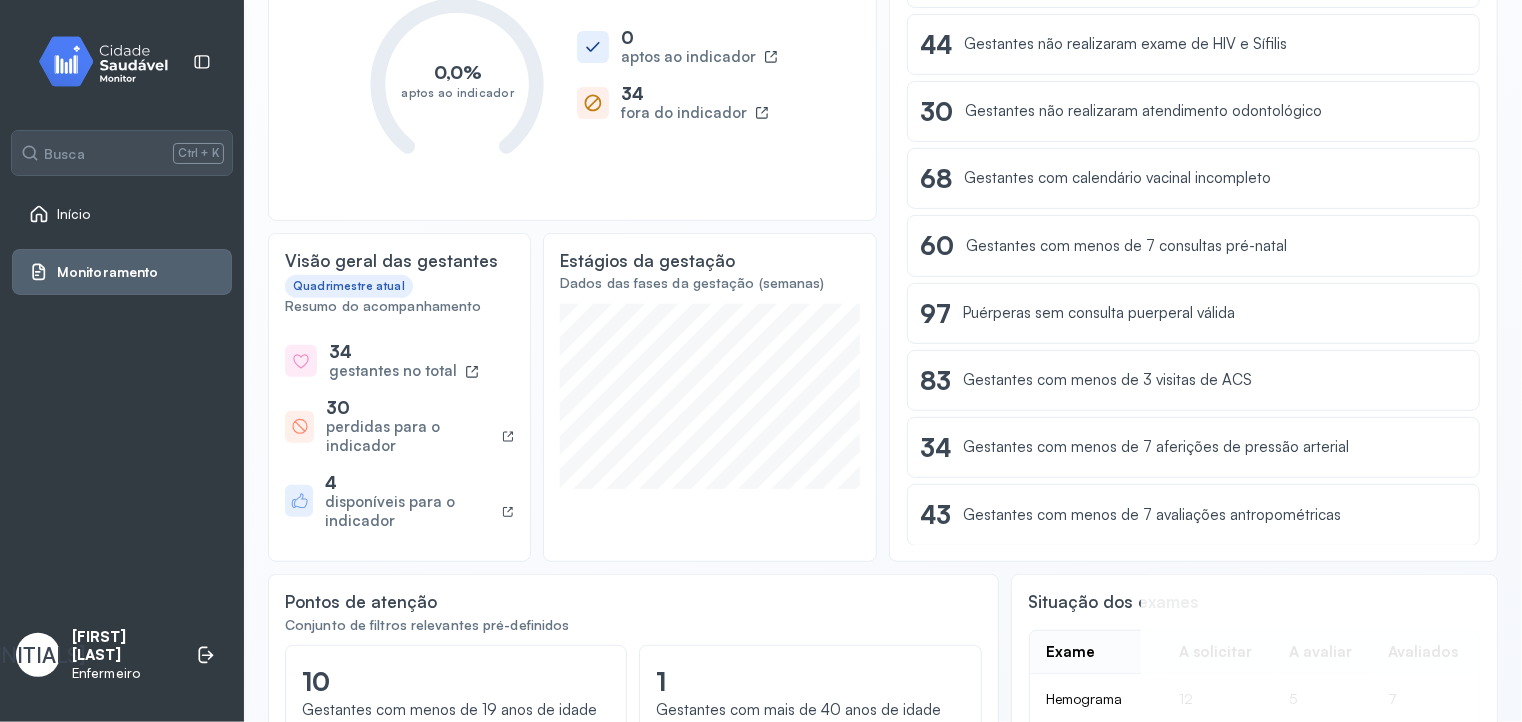 click on "perdidas para o indicador" at bounding box center [409, 437] 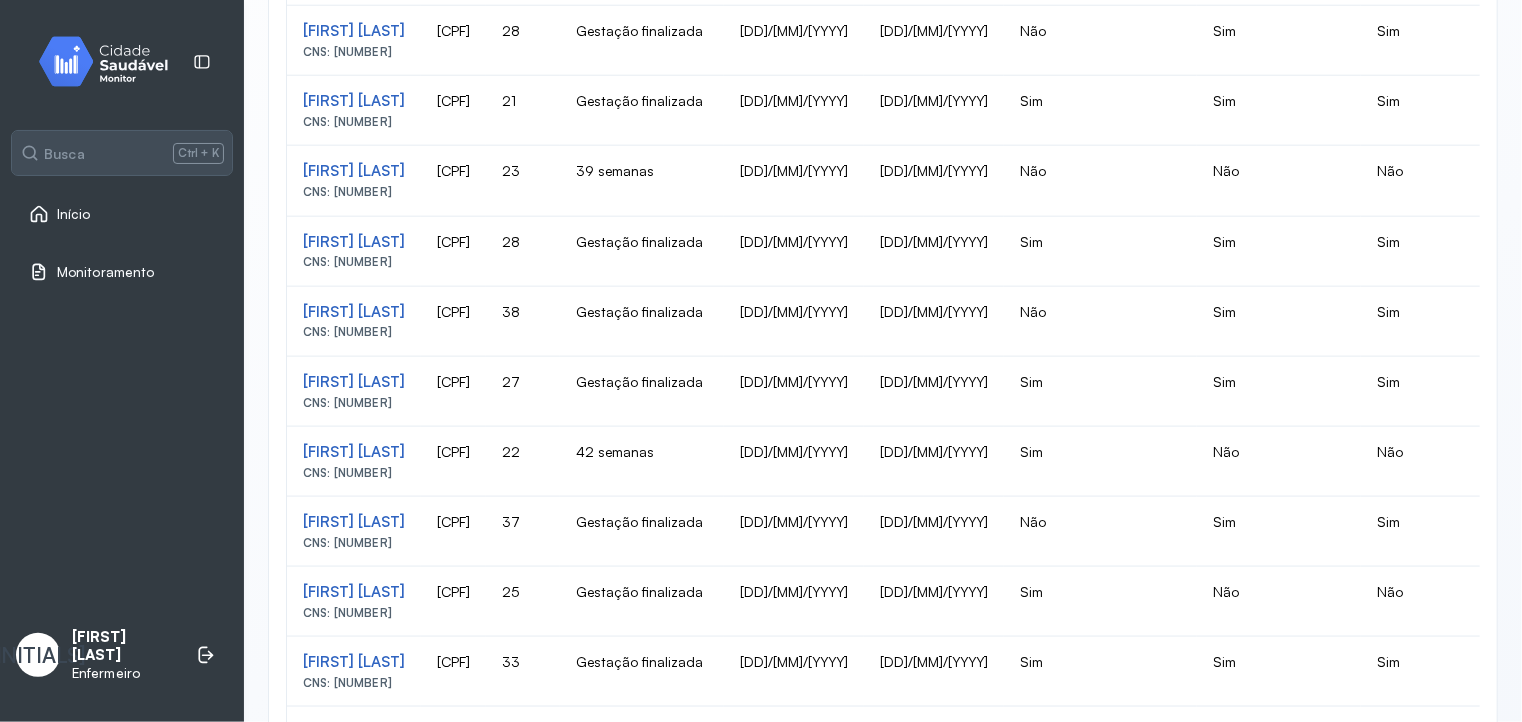 scroll, scrollTop: 604, scrollLeft: 0, axis: vertical 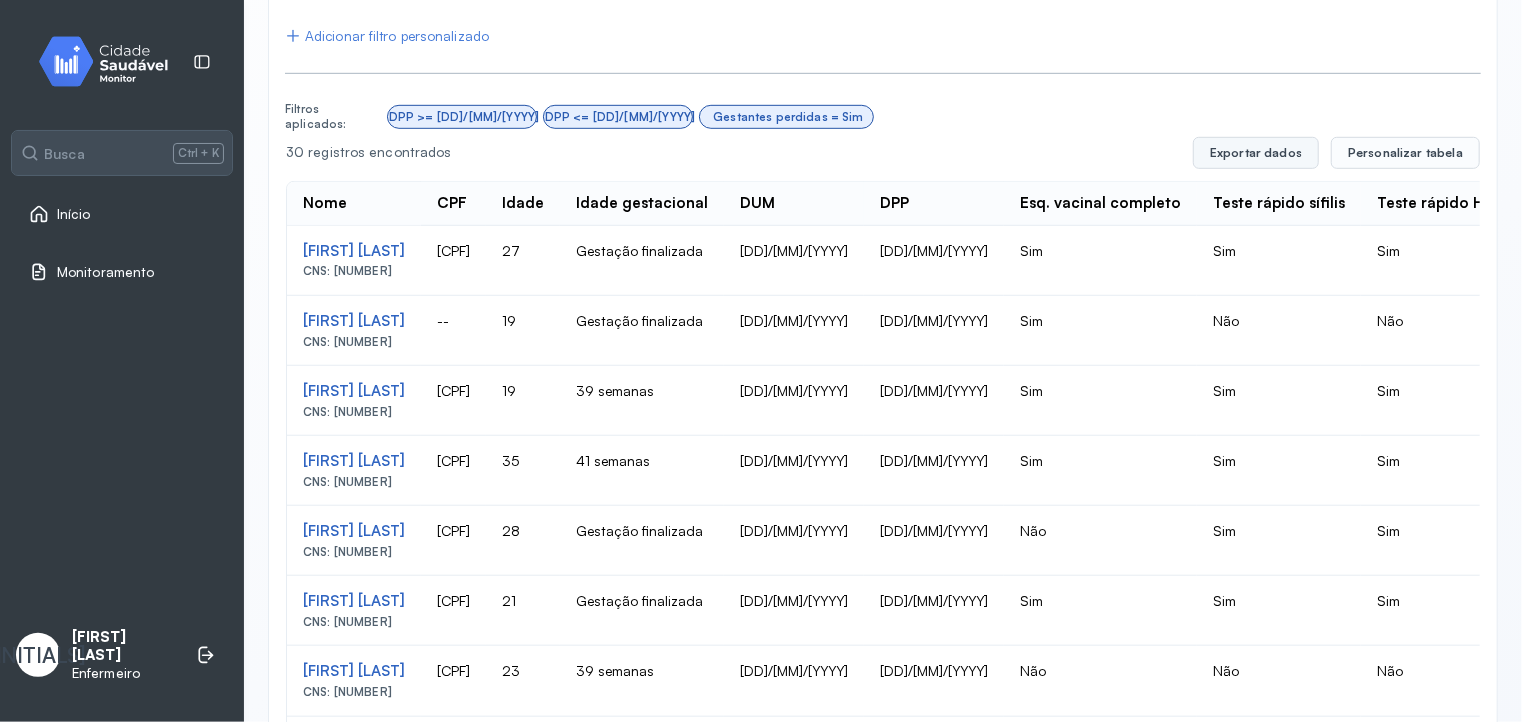 click on "Exportar dados" 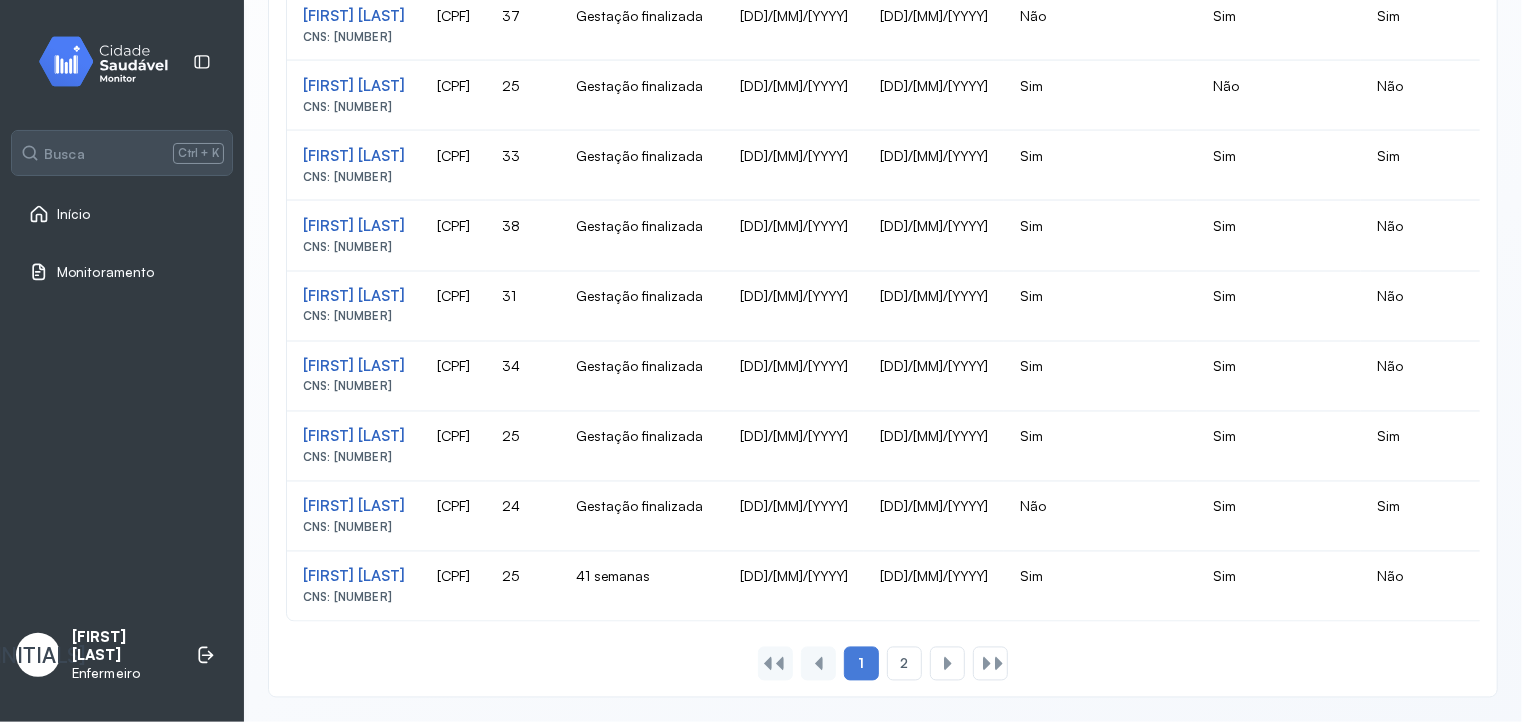 scroll, scrollTop: 1704, scrollLeft: 0, axis: vertical 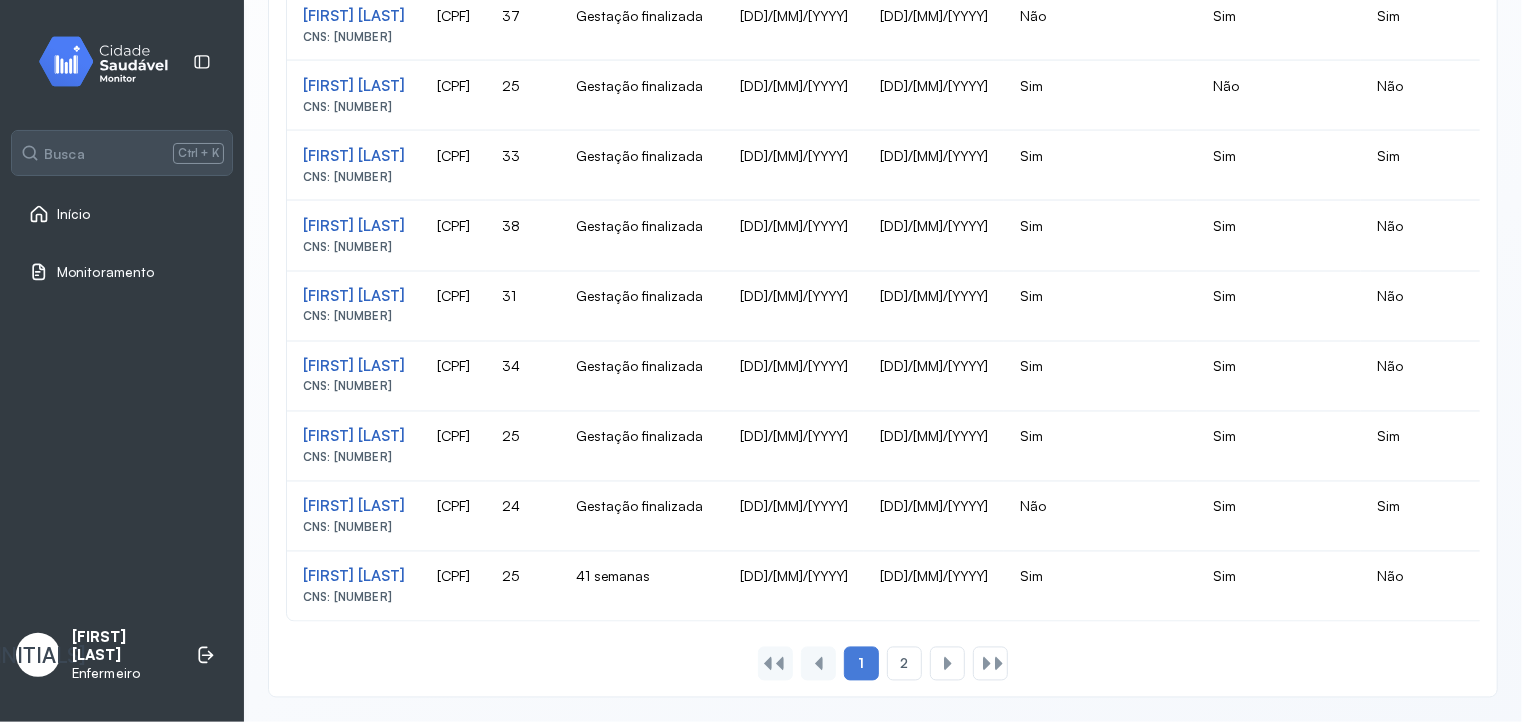 click on "Início" at bounding box center (74, 214) 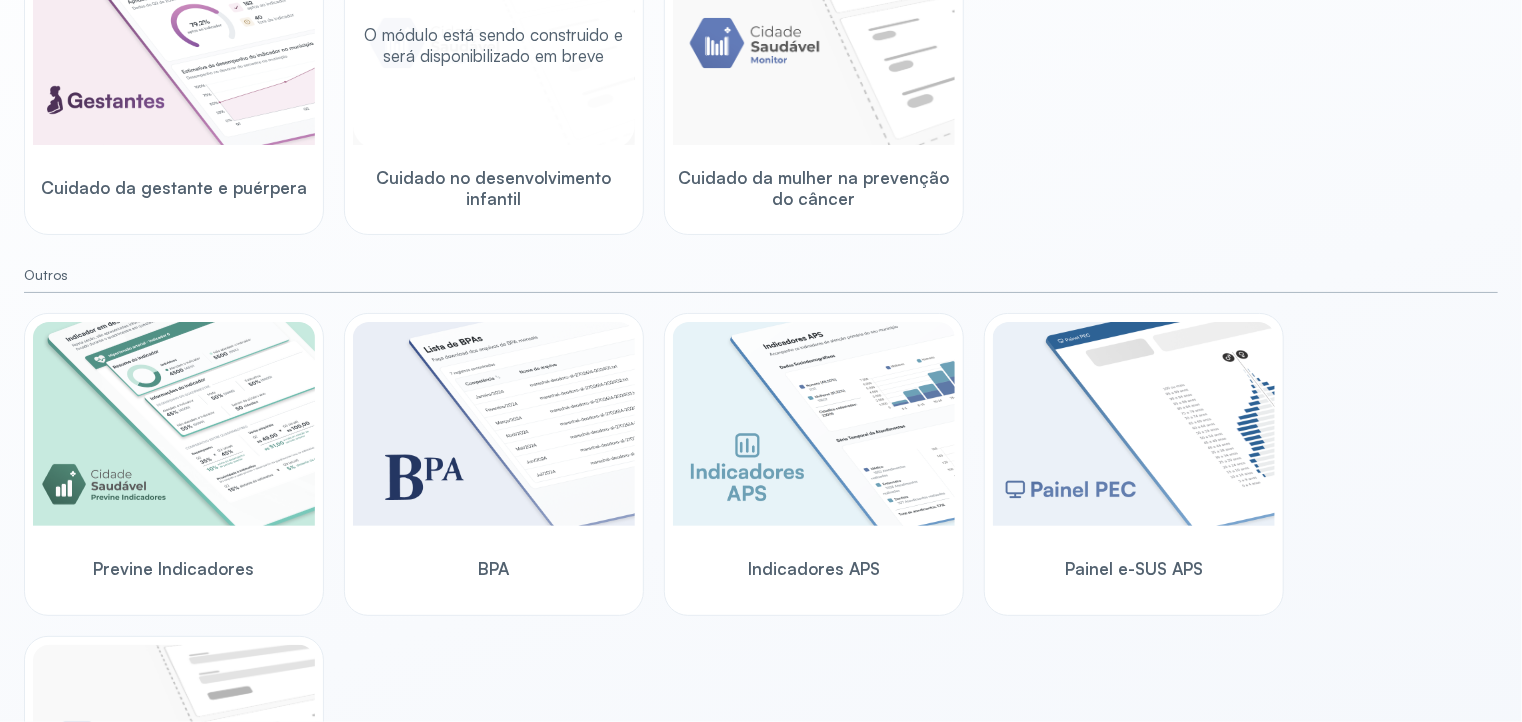 scroll, scrollTop: 372, scrollLeft: 0, axis: vertical 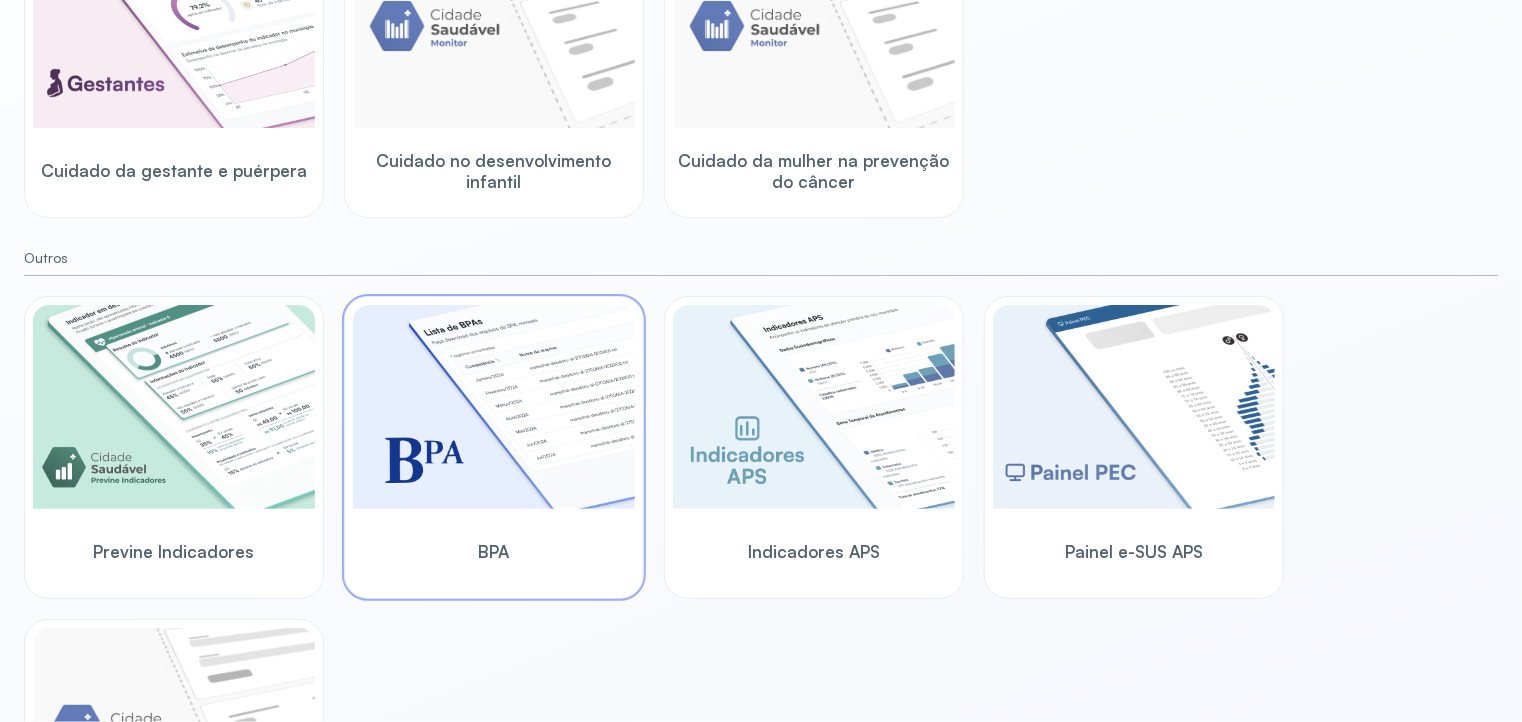 click at bounding box center [494, 407] 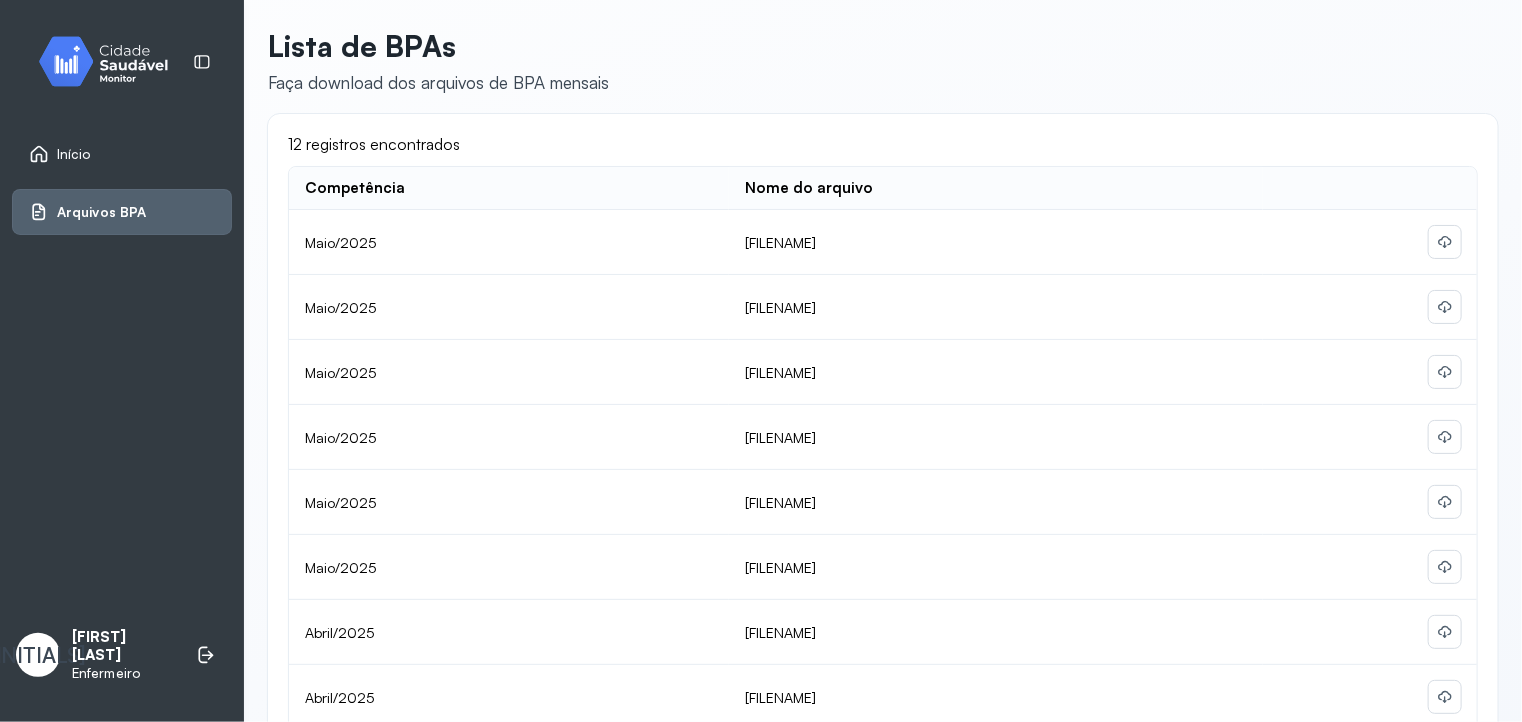 scroll, scrollTop: 0, scrollLeft: 0, axis: both 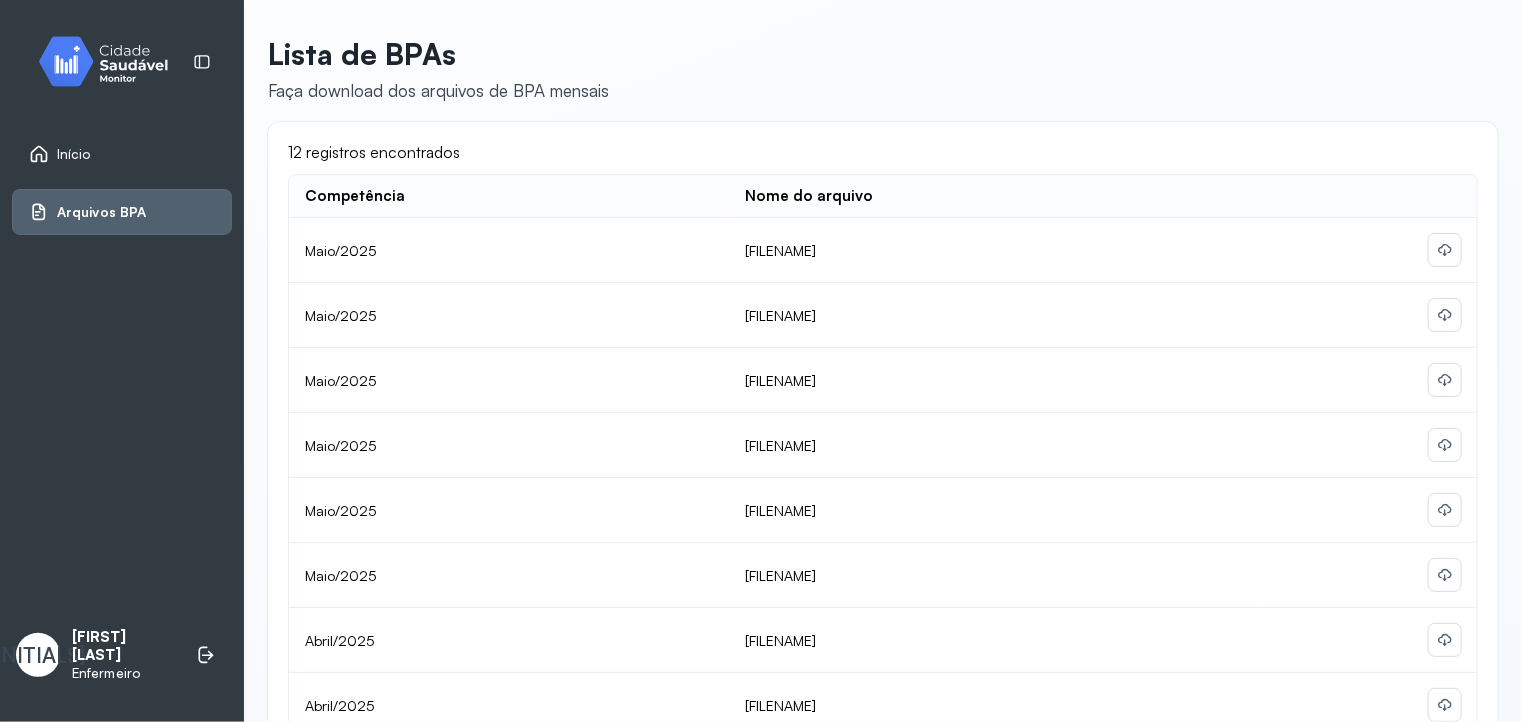 click on "Início" at bounding box center [74, 154] 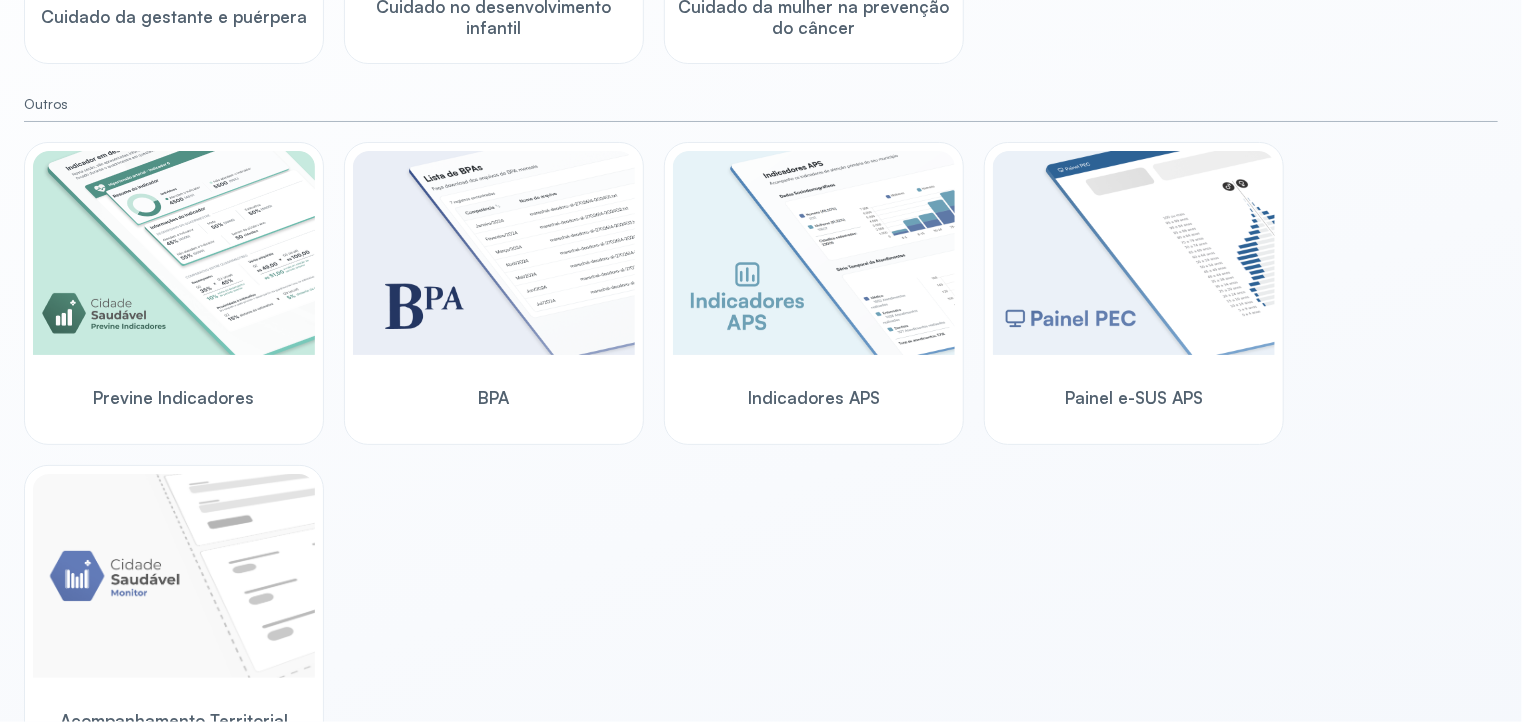 scroll, scrollTop: 572, scrollLeft: 0, axis: vertical 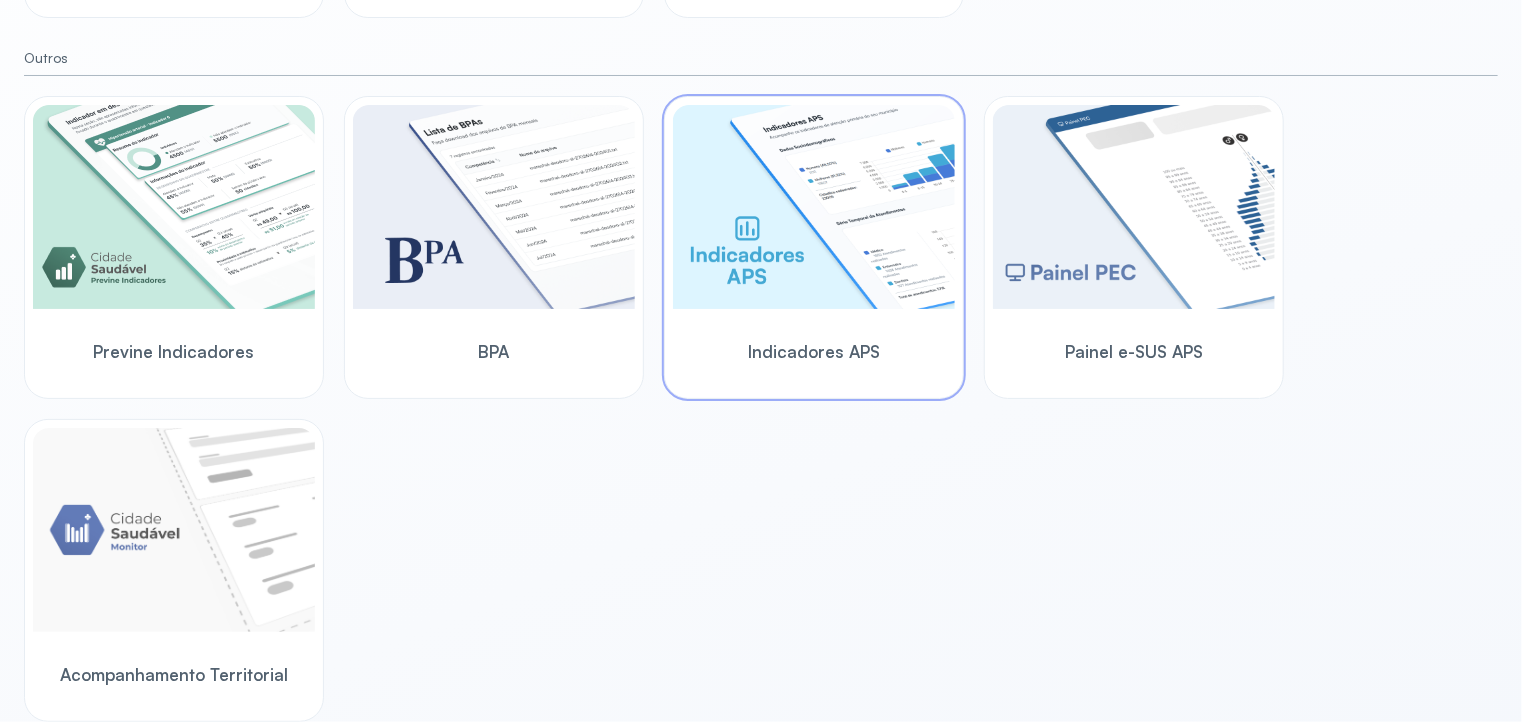 click at bounding box center (814, 207) 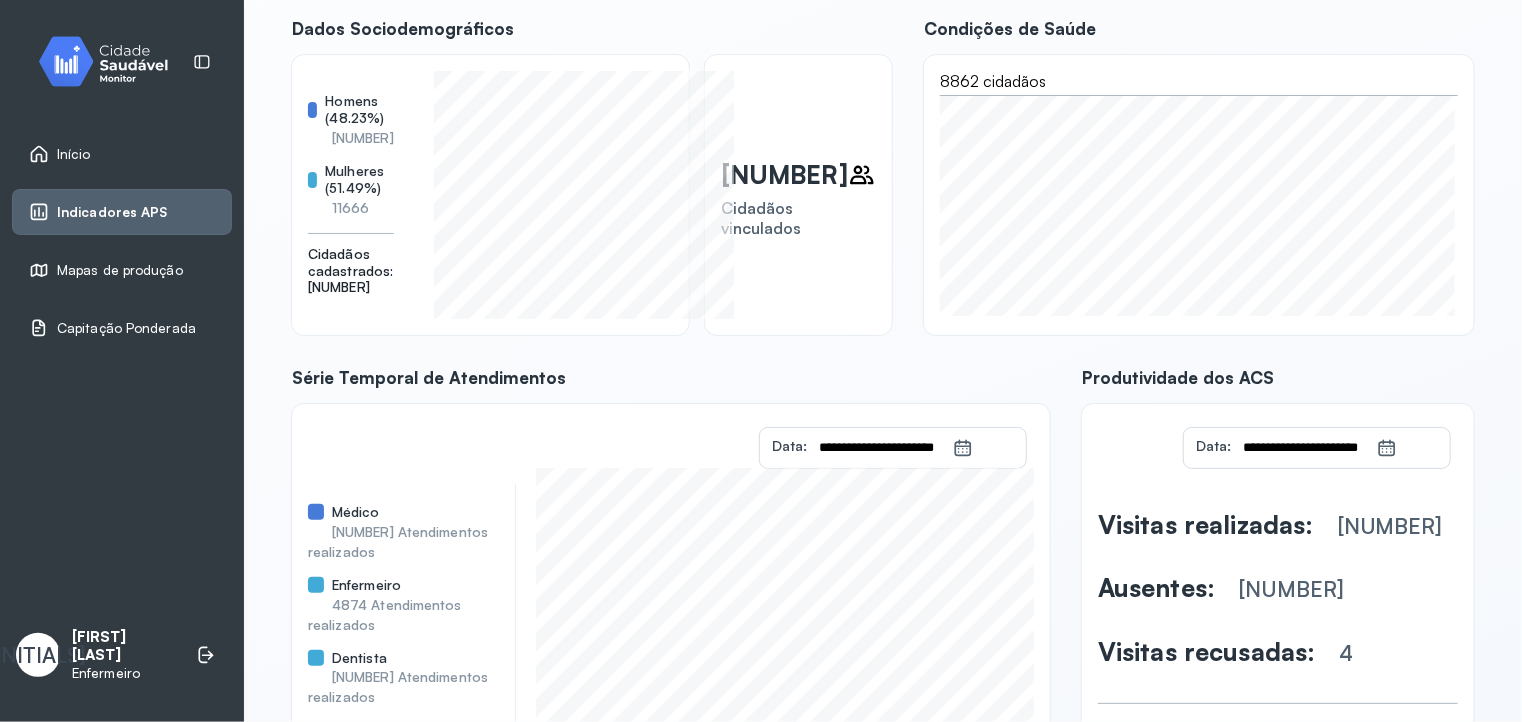 scroll, scrollTop: 0, scrollLeft: 0, axis: both 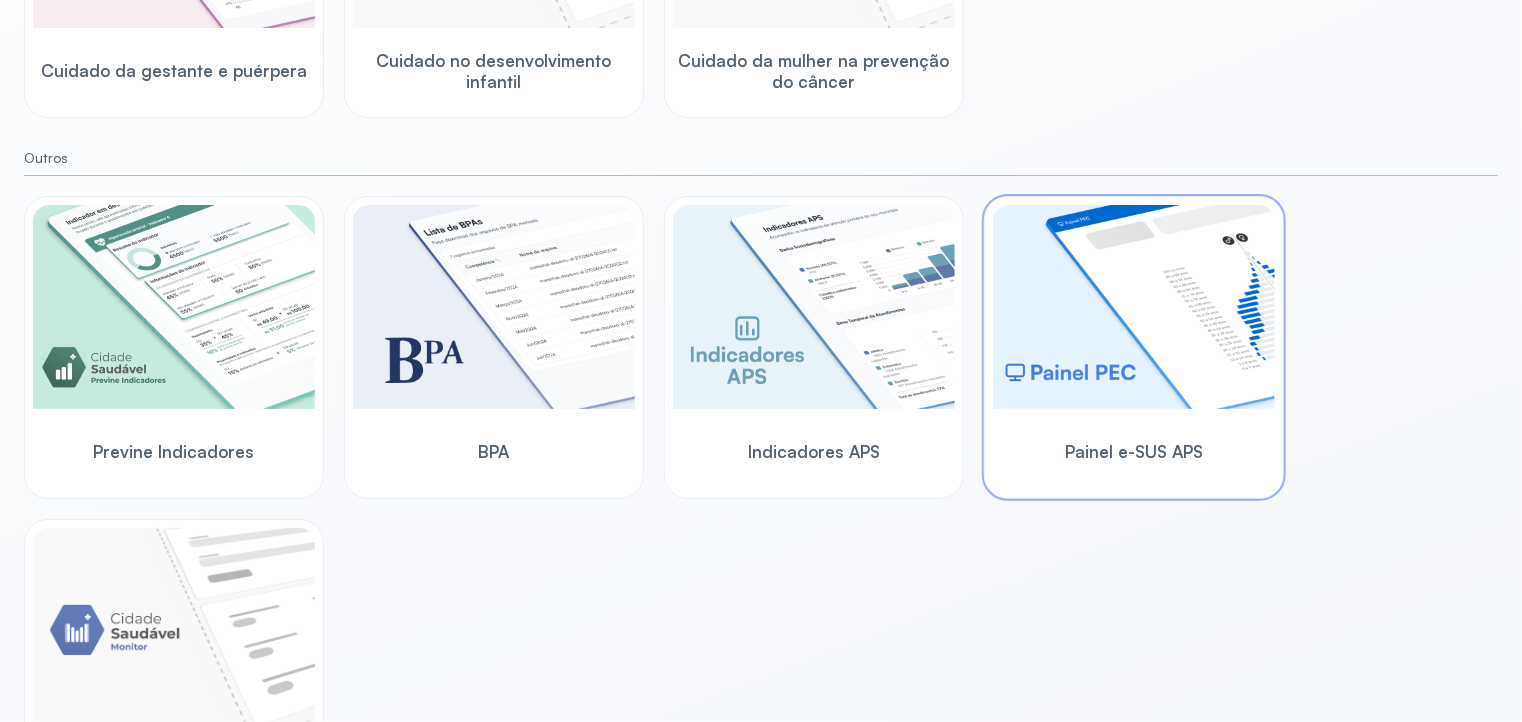 click at bounding box center [1134, 307] 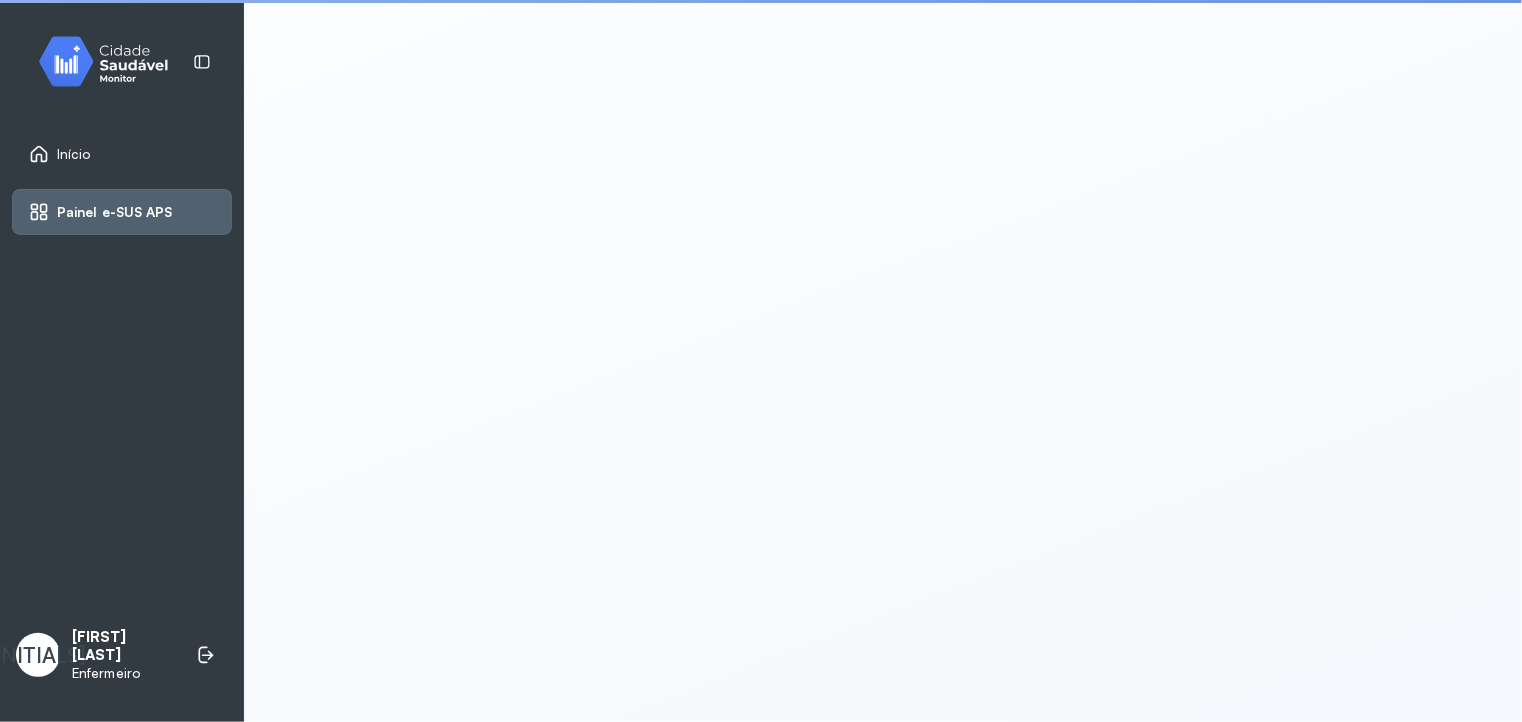 scroll, scrollTop: 4, scrollLeft: 0, axis: vertical 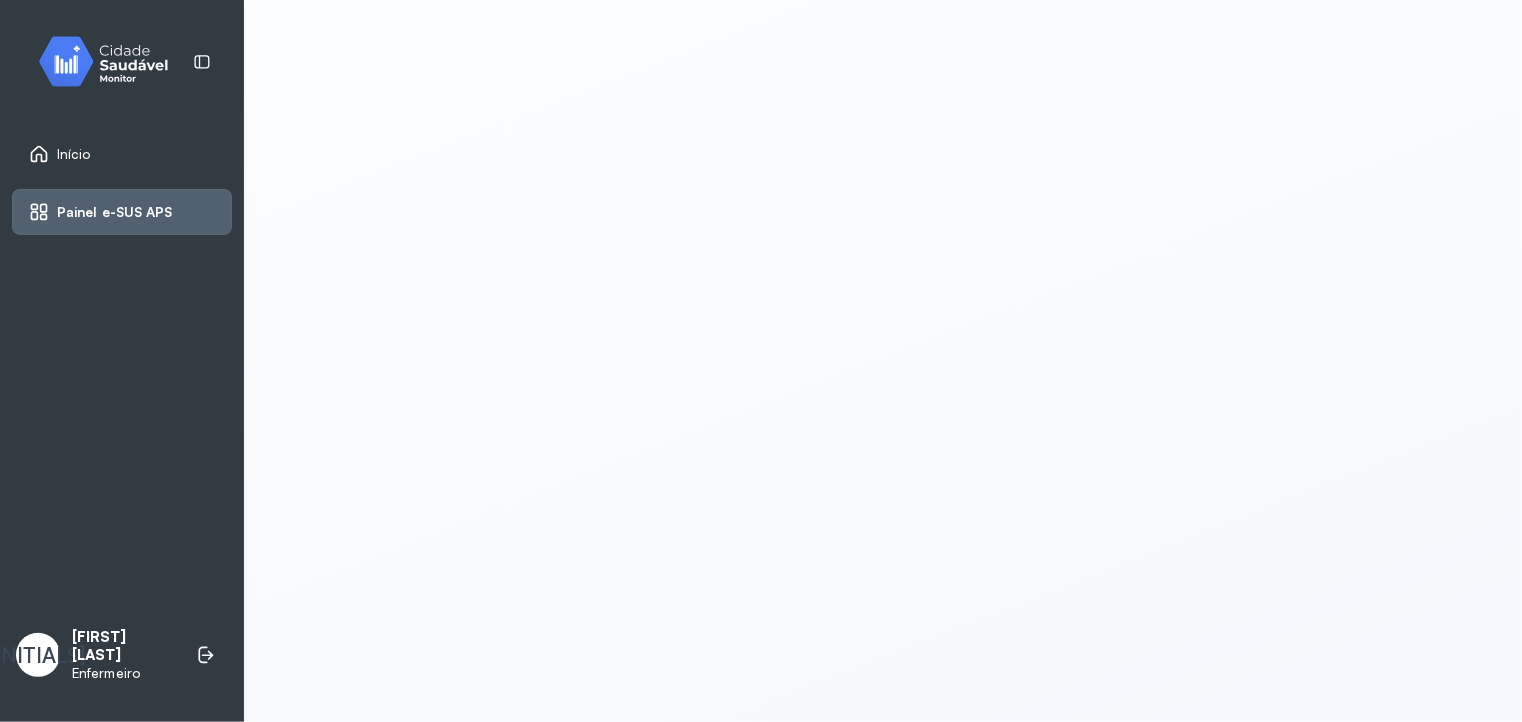 click on "Início" at bounding box center (74, 154) 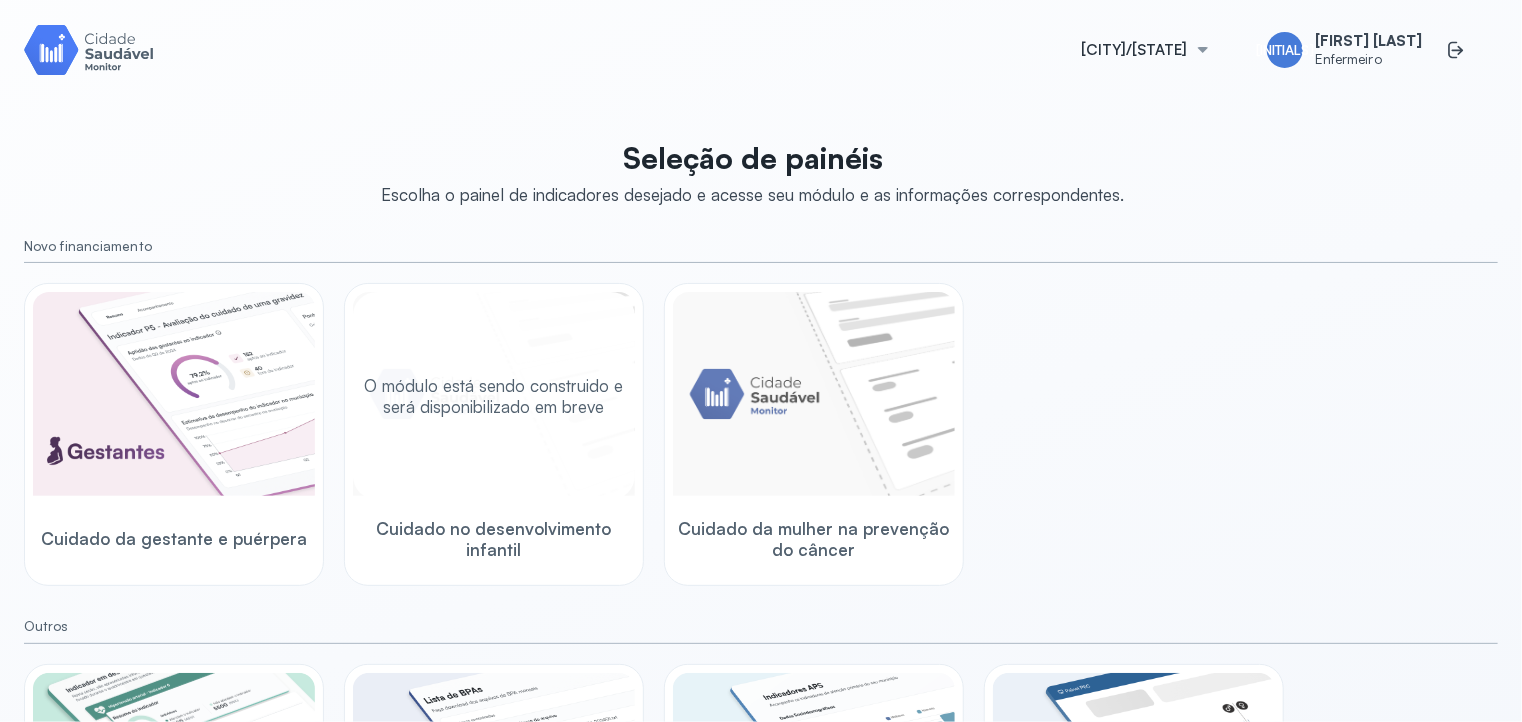 click on "O módulo está sendo construido e será disponibilizado em breve" at bounding box center (494, 396) 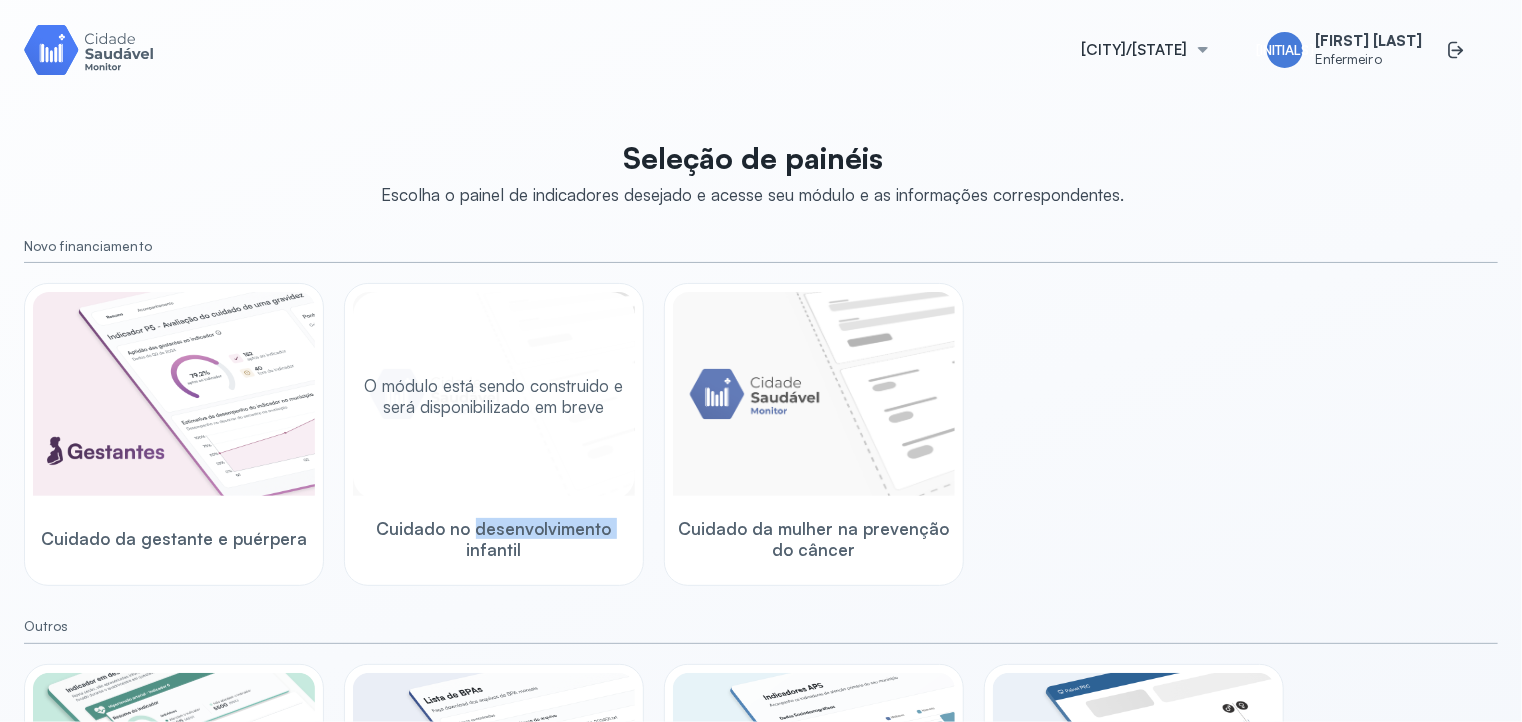 click on "Cuidado no desenvolvimento infantil" at bounding box center [494, 539] 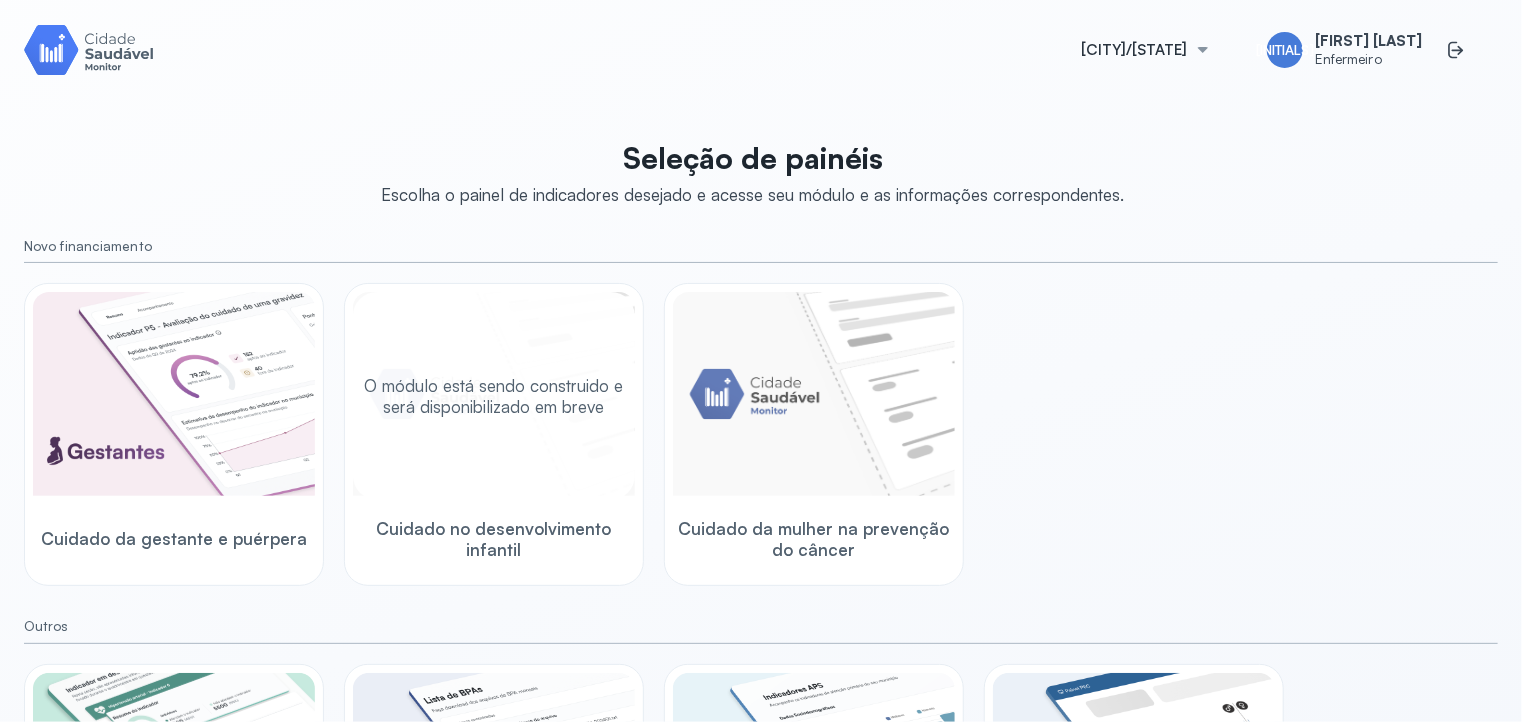 click on "O módulo está sendo construido e será disponibilizado em breve" at bounding box center [494, 396] 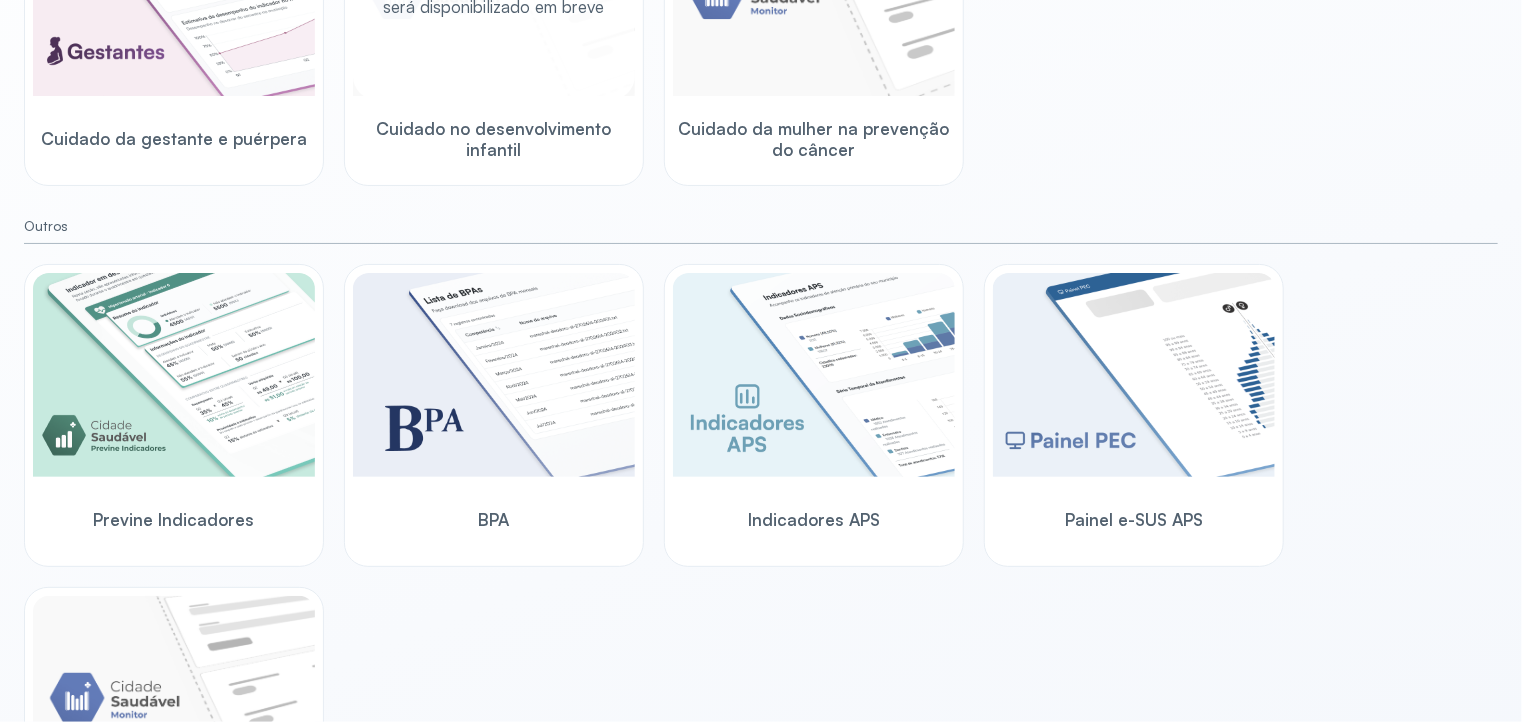 scroll, scrollTop: 204, scrollLeft: 0, axis: vertical 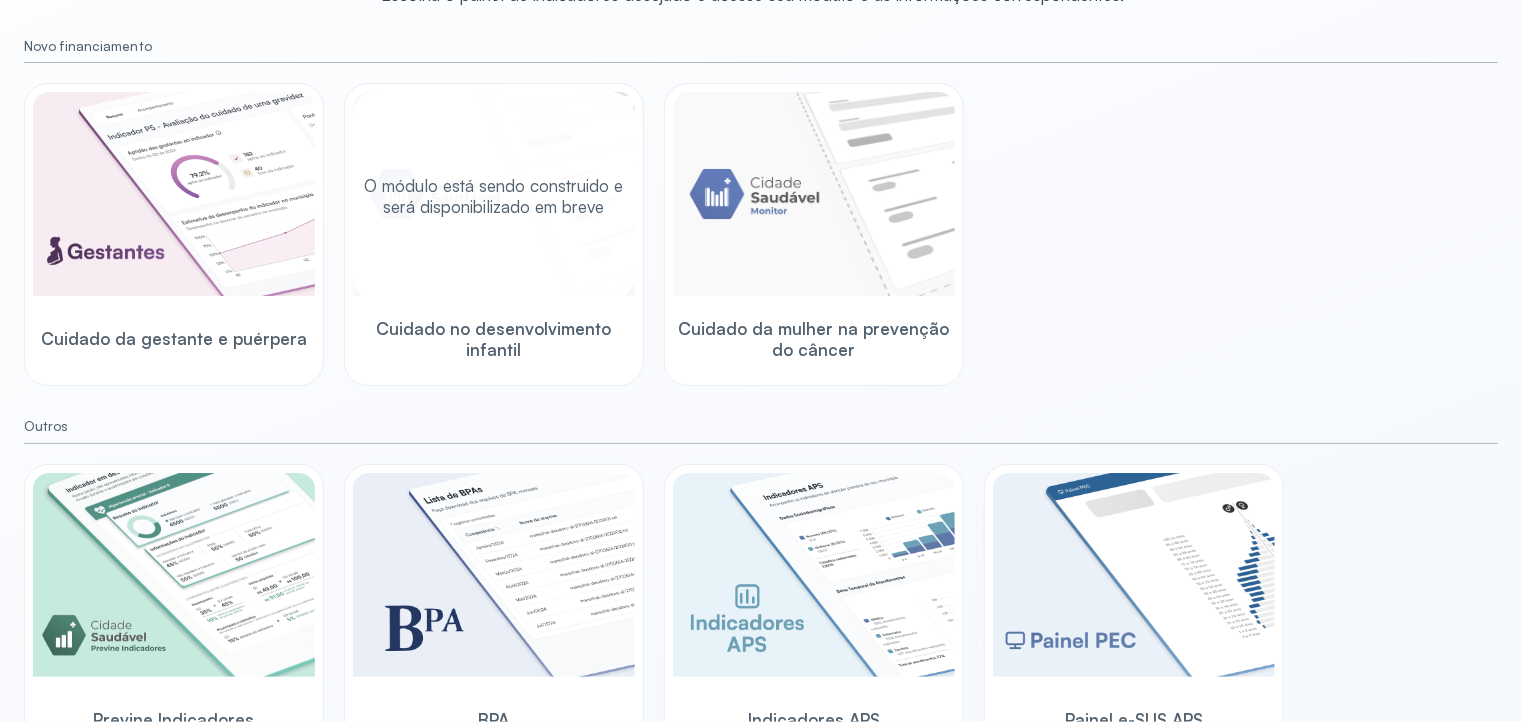 click on "O módulo está sendo construido e será disponibilizado em breve" at bounding box center (494, 196) 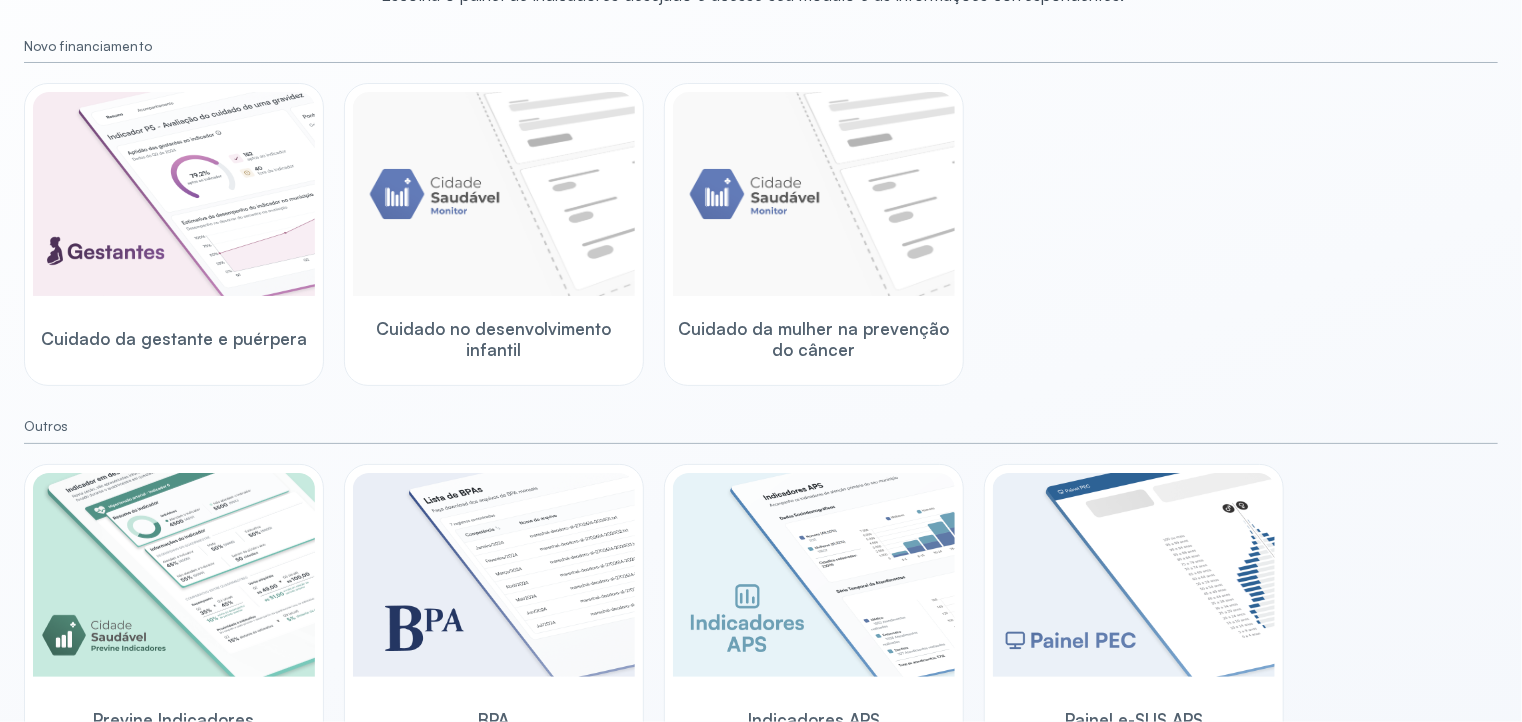 click on "Cuidado da gestante e puérpera  O módulo está sendo construido e será disponibilizado em breve  Cuidado no desenvolvimento infantil Cuidado da mulher na prevenção do câncer" at bounding box center [761, 234] 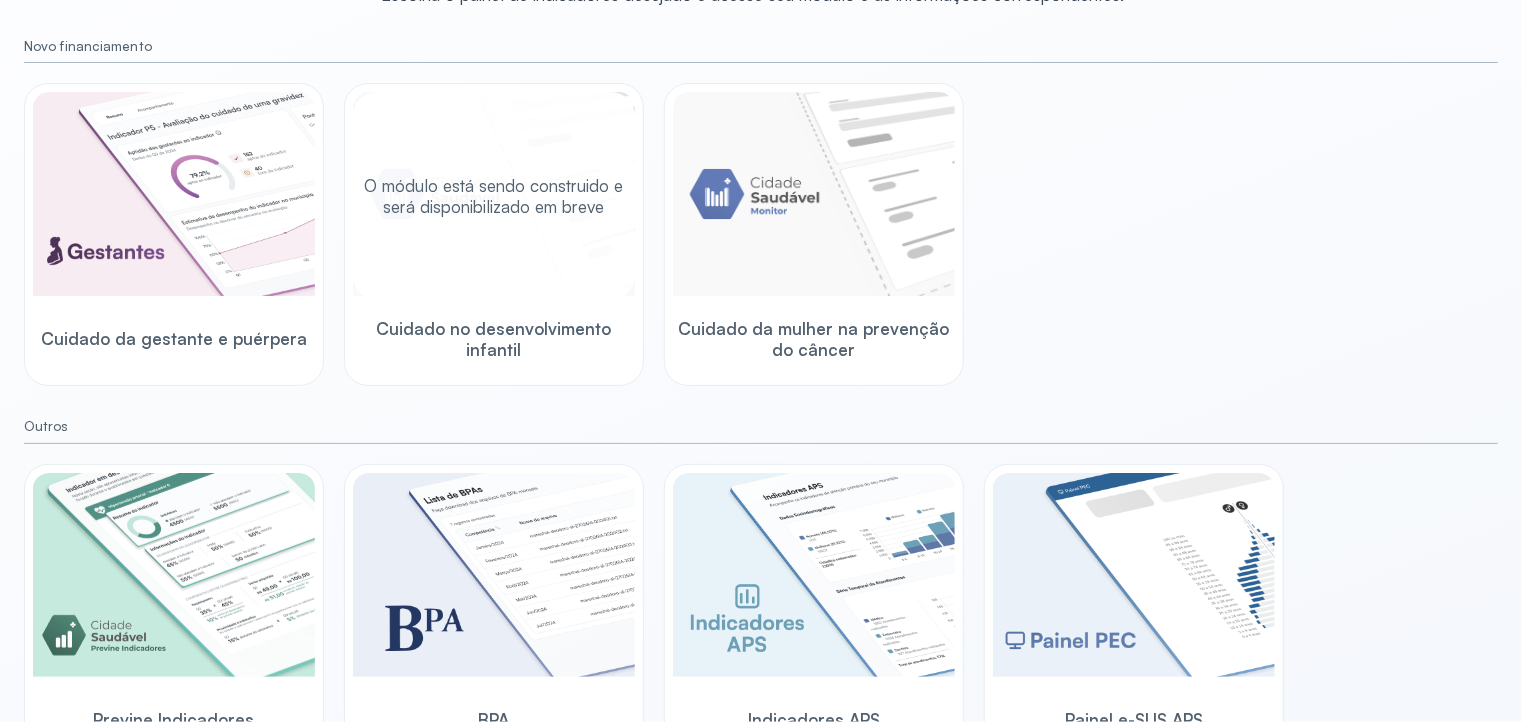 click on "Cuidado no desenvolvimento infantil" at bounding box center (494, 339) 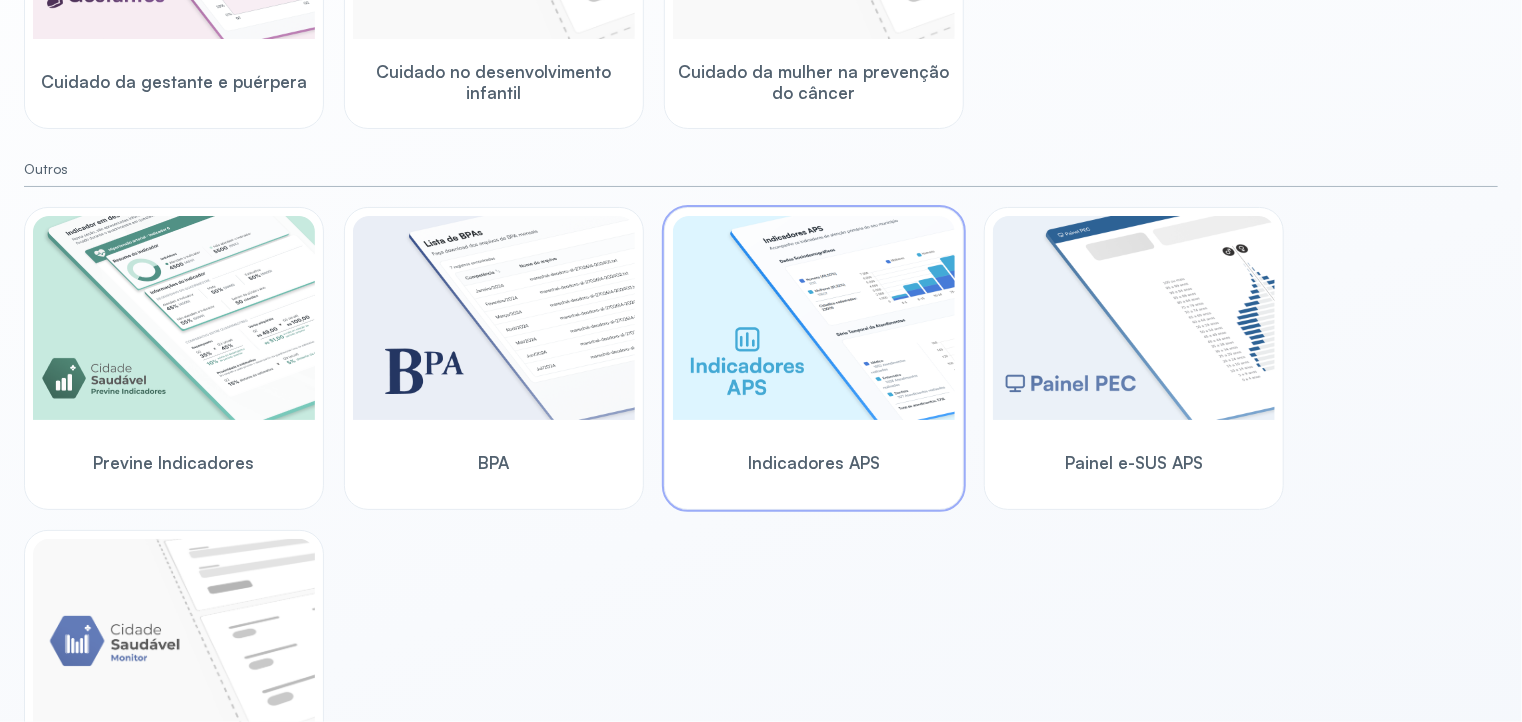 scroll, scrollTop: 500, scrollLeft: 0, axis: vertical 